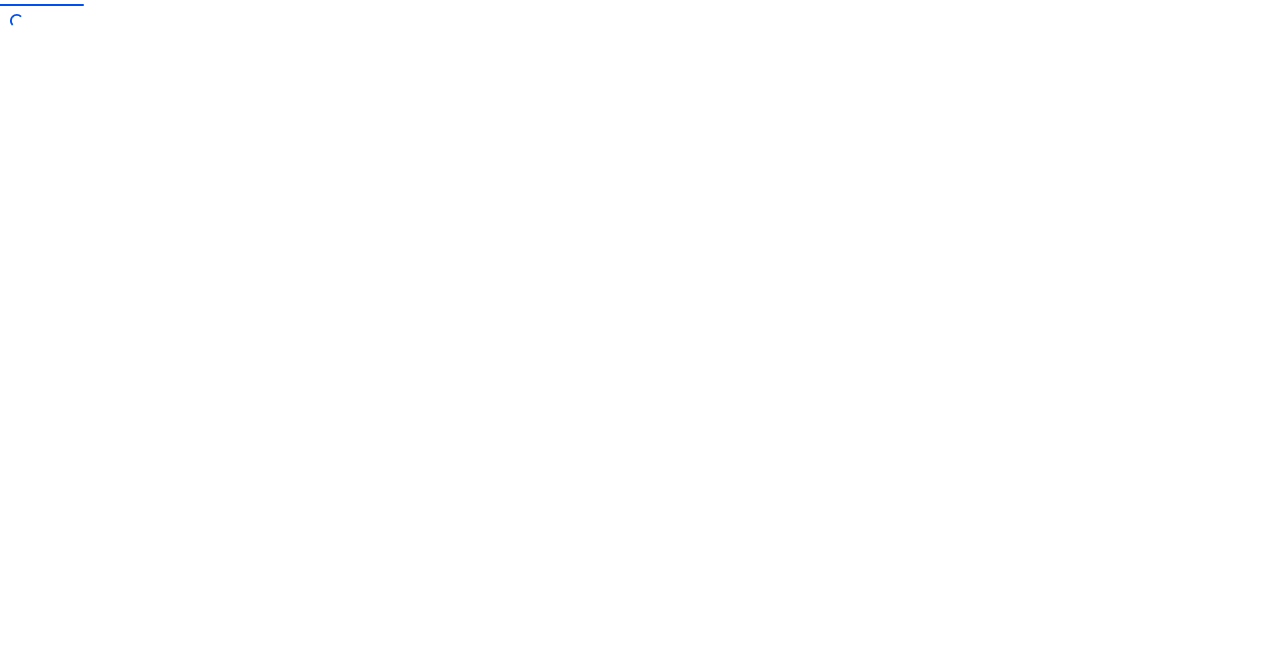 scroll, scrollTop: 0, scrollLeft: 0, axis: both 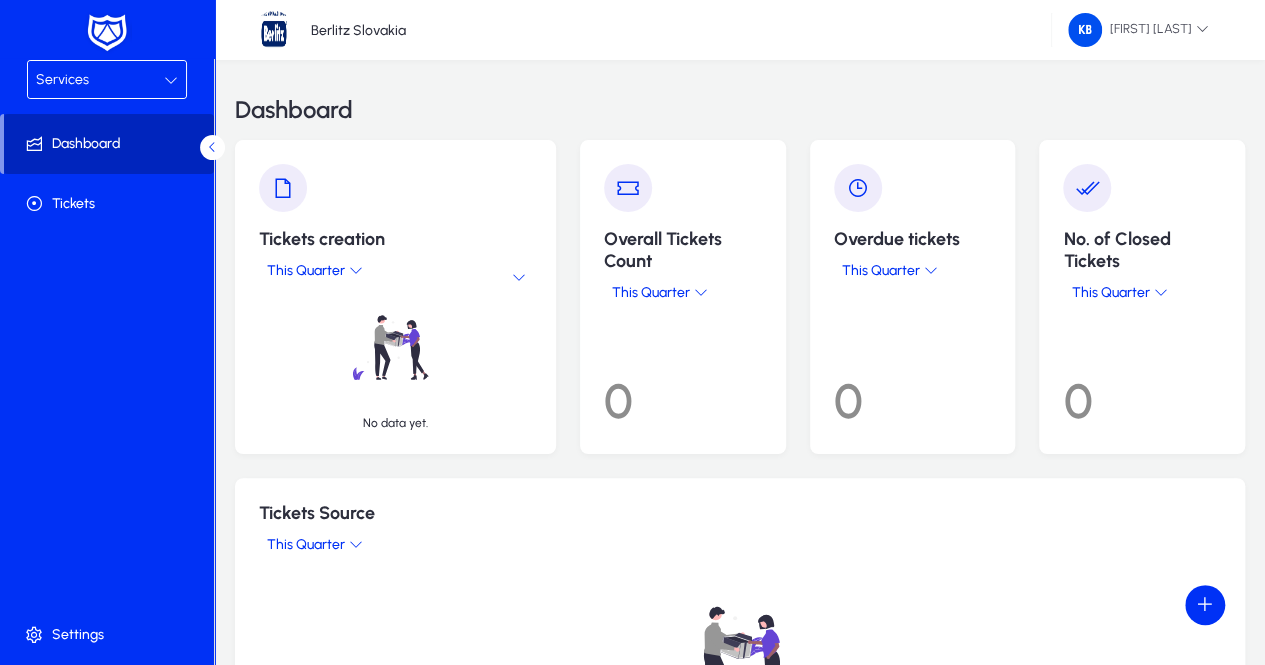 click on "Dashboard" 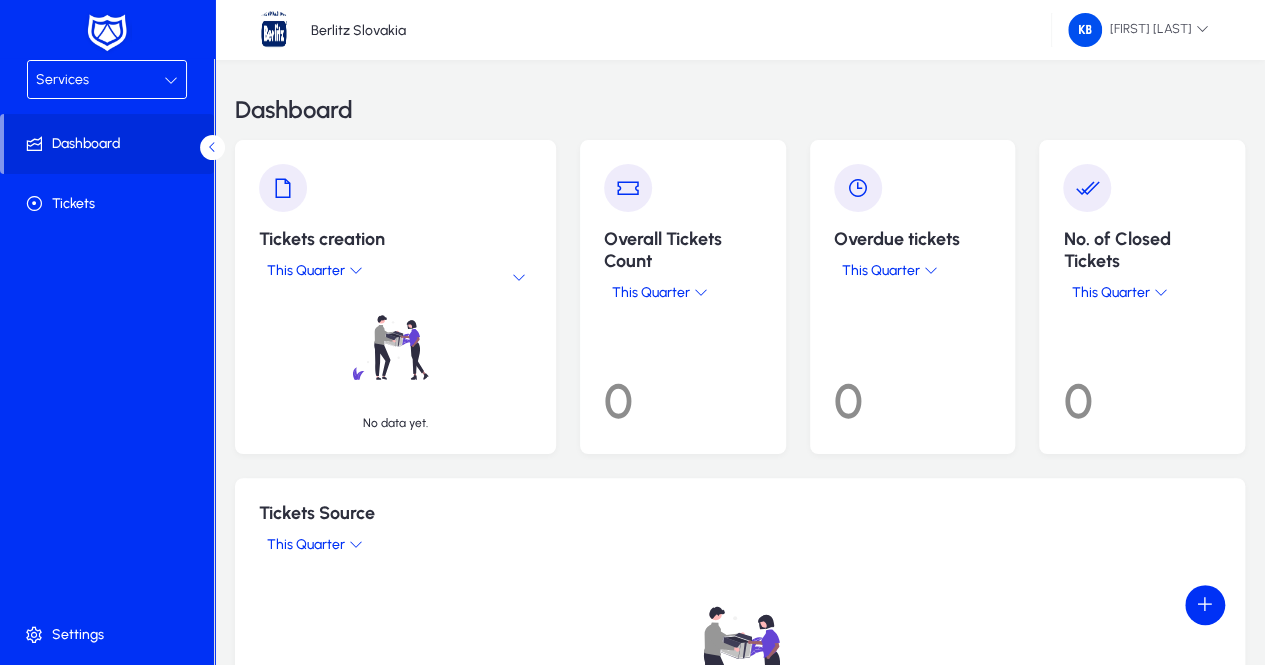click at bounding box center [171, 80] 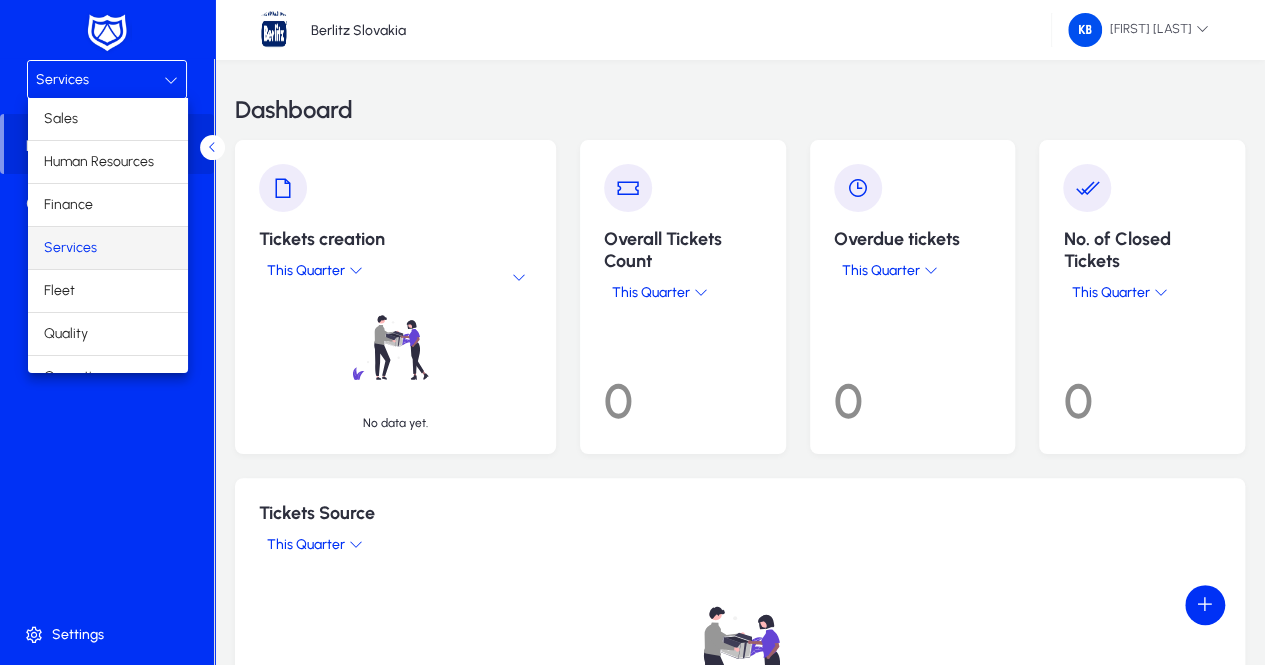 scroll, scrollTop: 65, scrollLeft: 0, axis: vertical 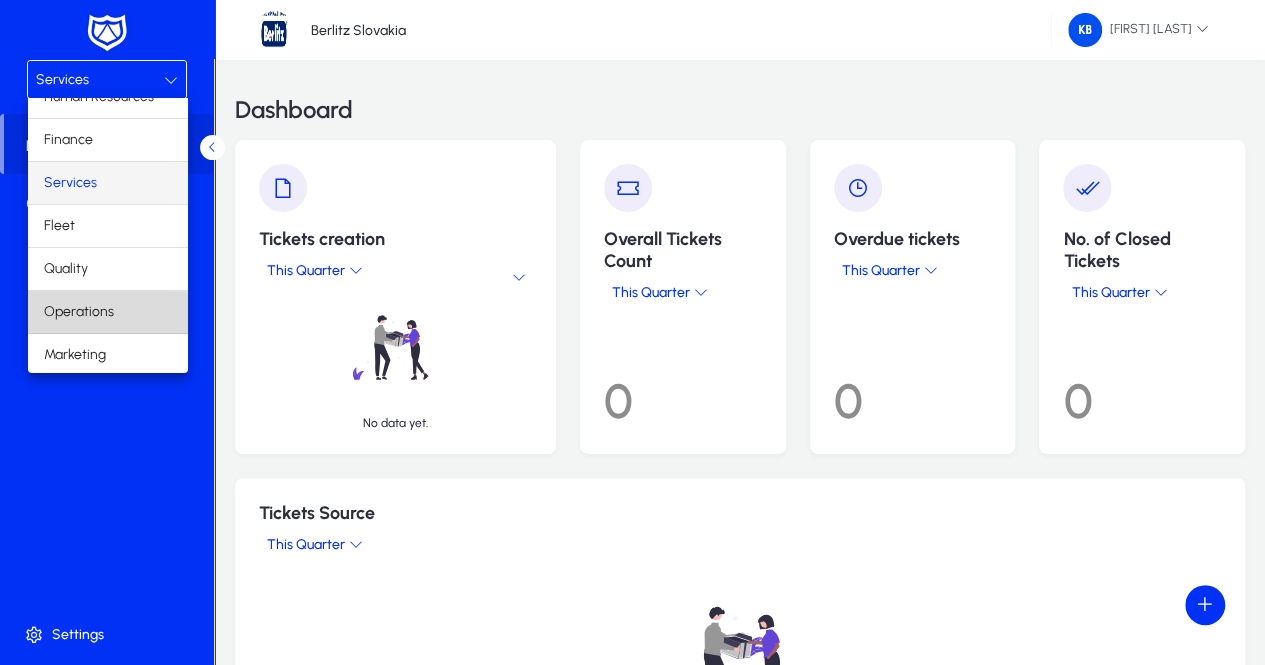 click on "Operations" at bounding box center (108, 312) 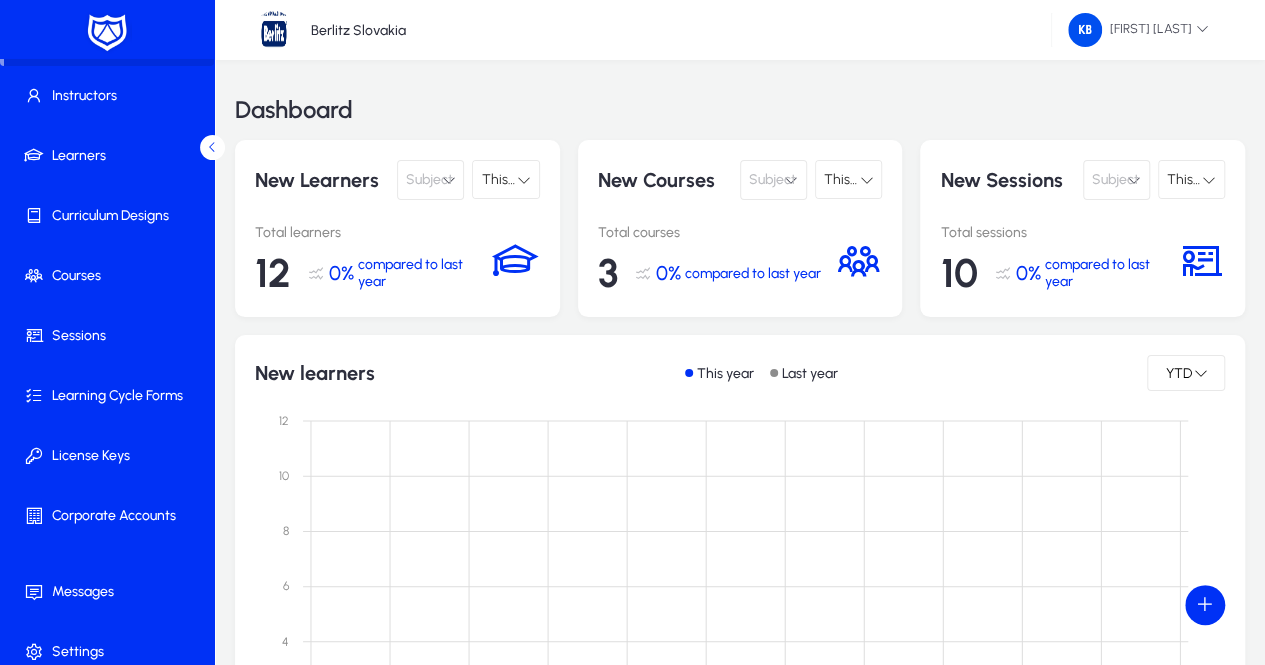 scroll, scrollTop: 124, scrollLeft: 0, axis: vertical 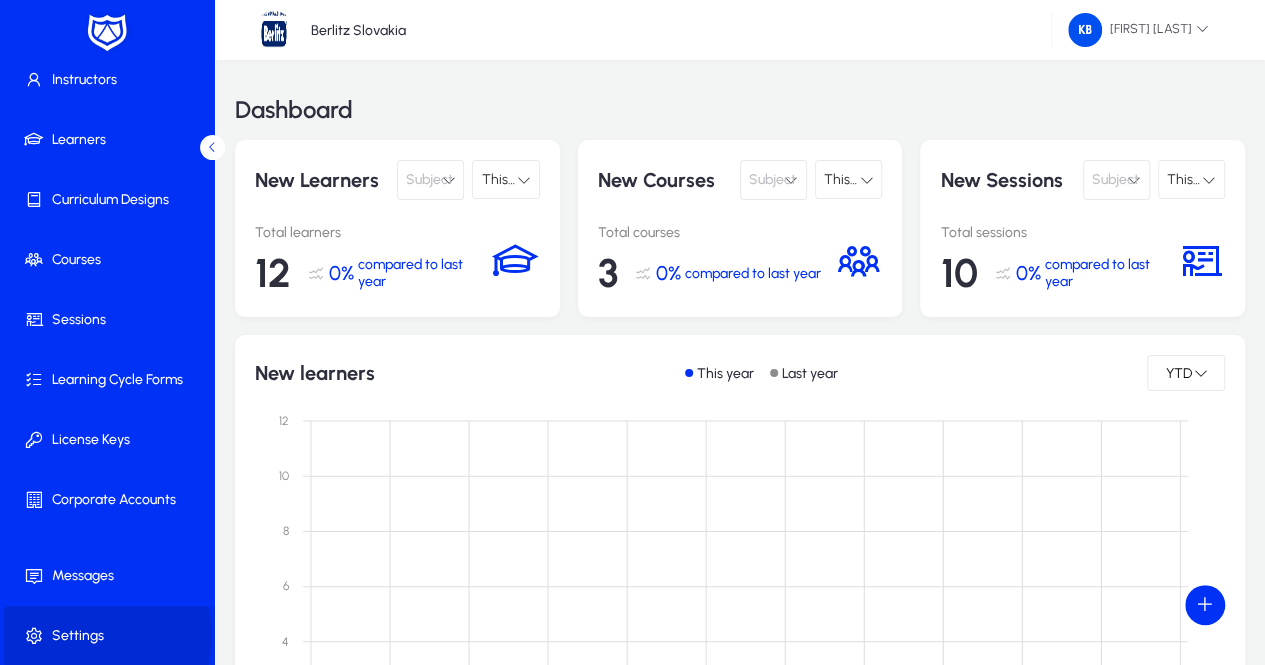 click on "Settings" 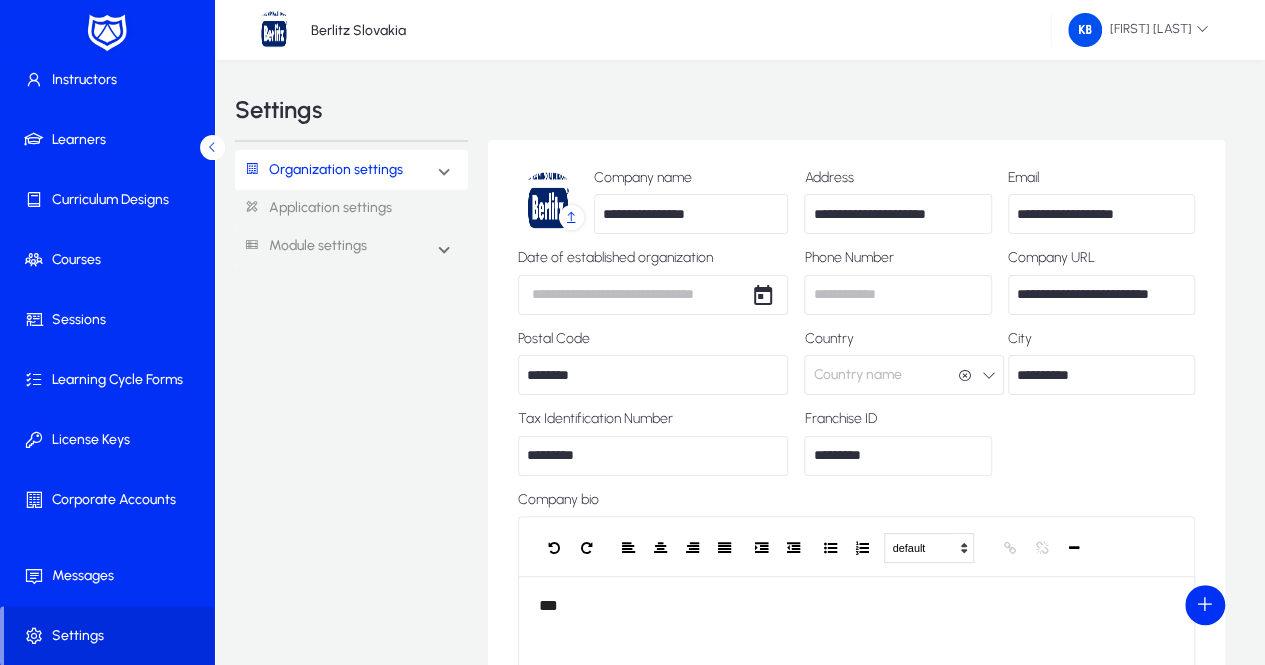 click at bounding box center (444, 170) 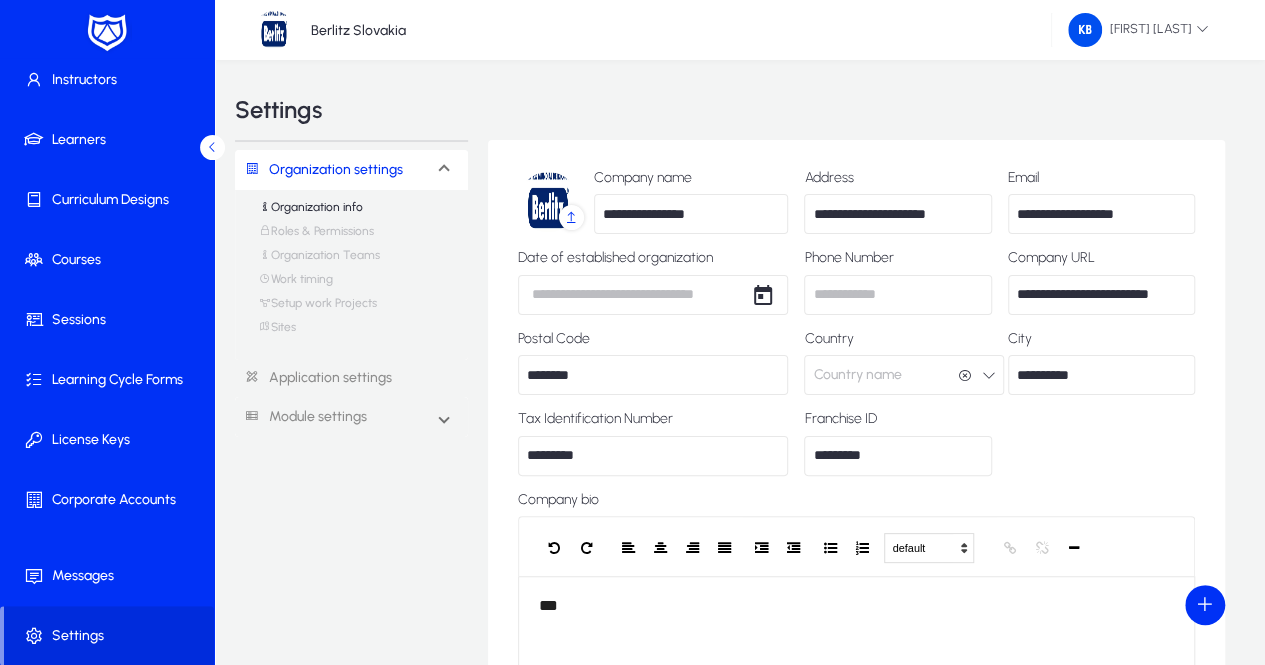 click on "Organization info" at bounding box center [311, 212] 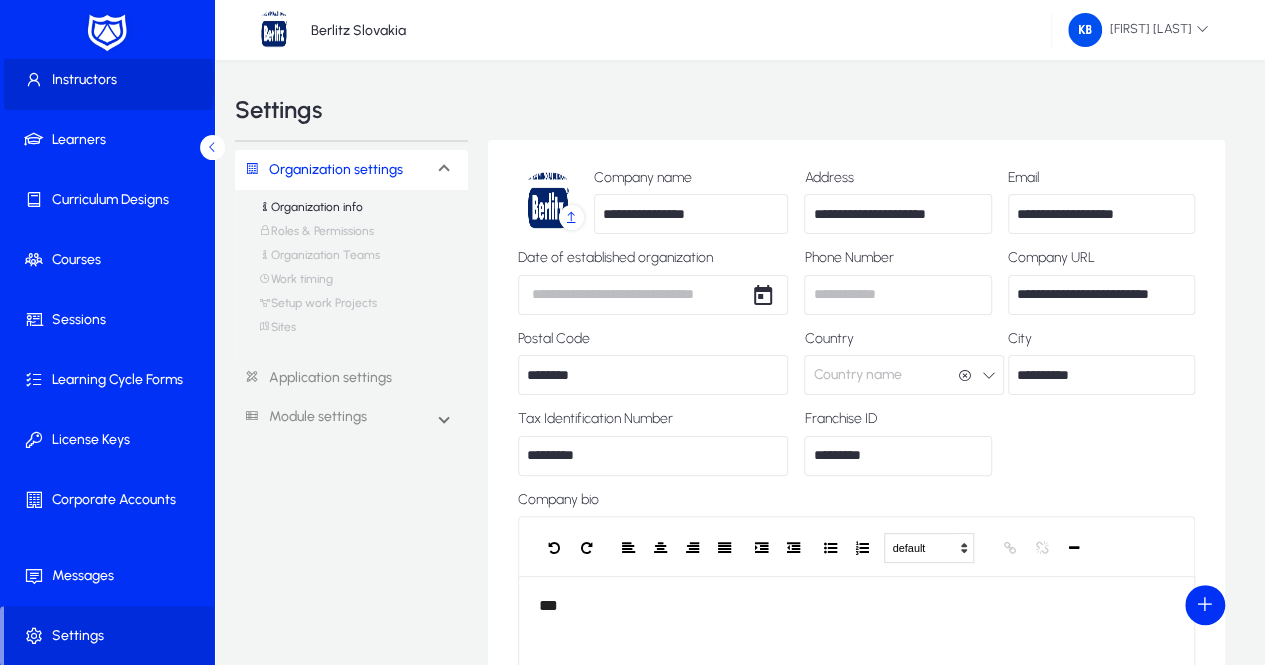 click on "Instructors" 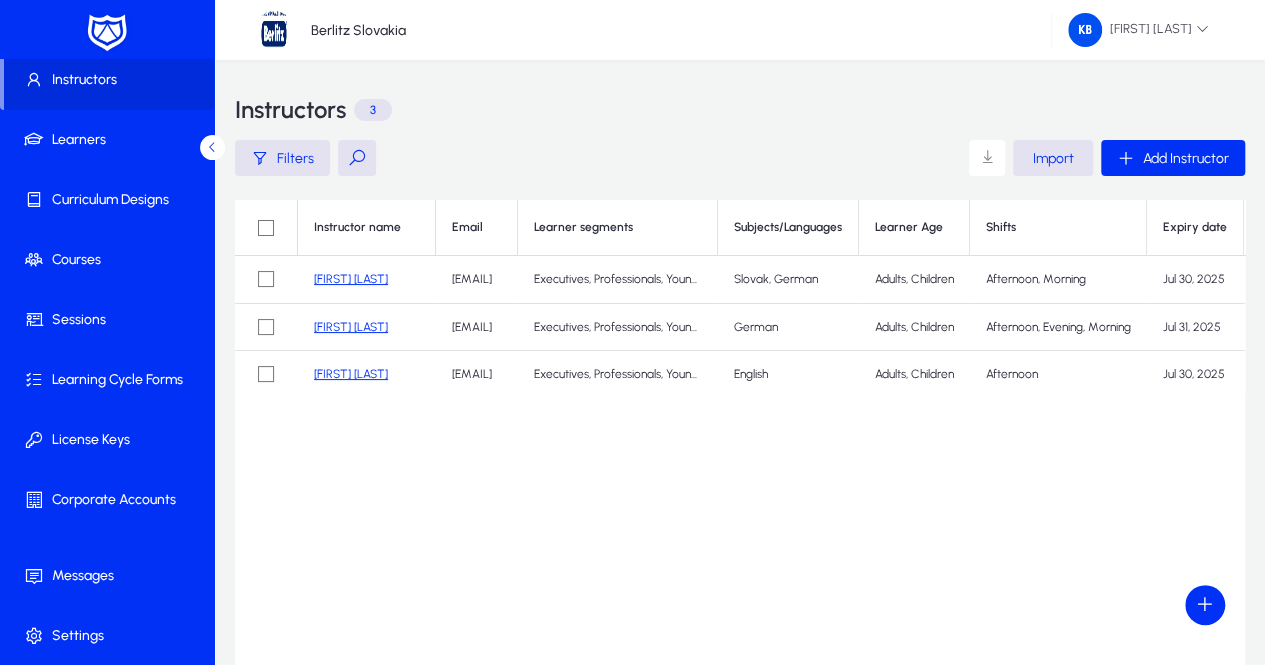 click 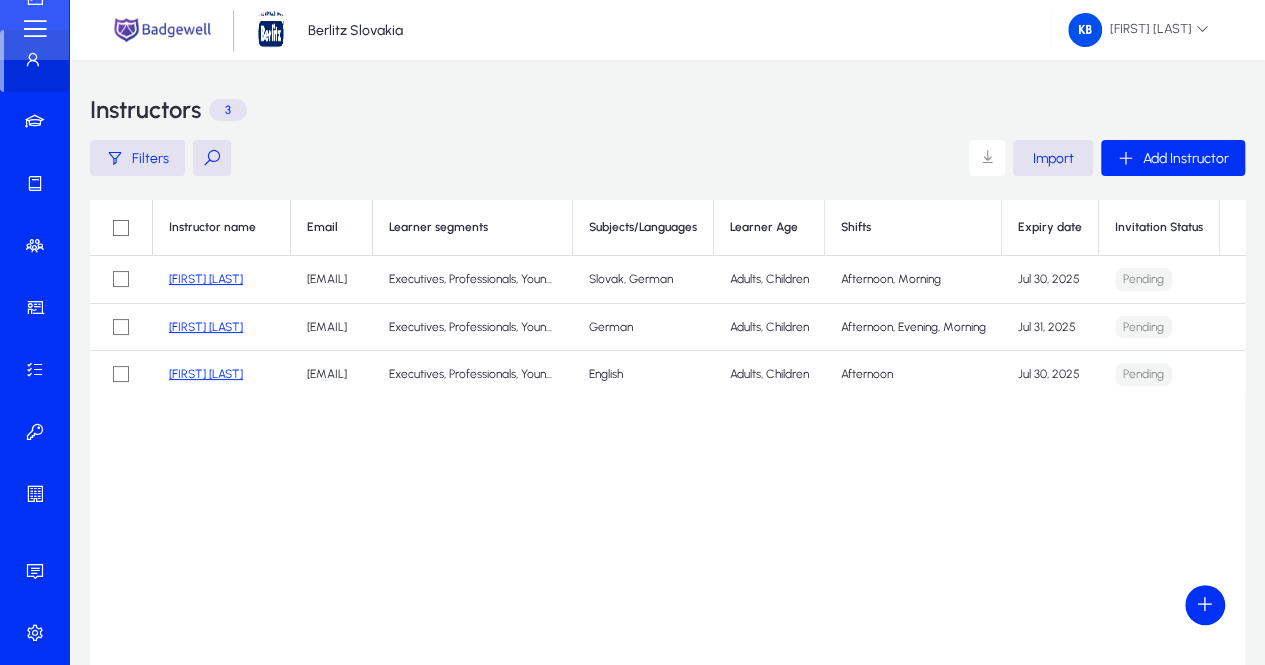 scroll, scrollTop: 70, scrollLeft: 0, axis: vertical 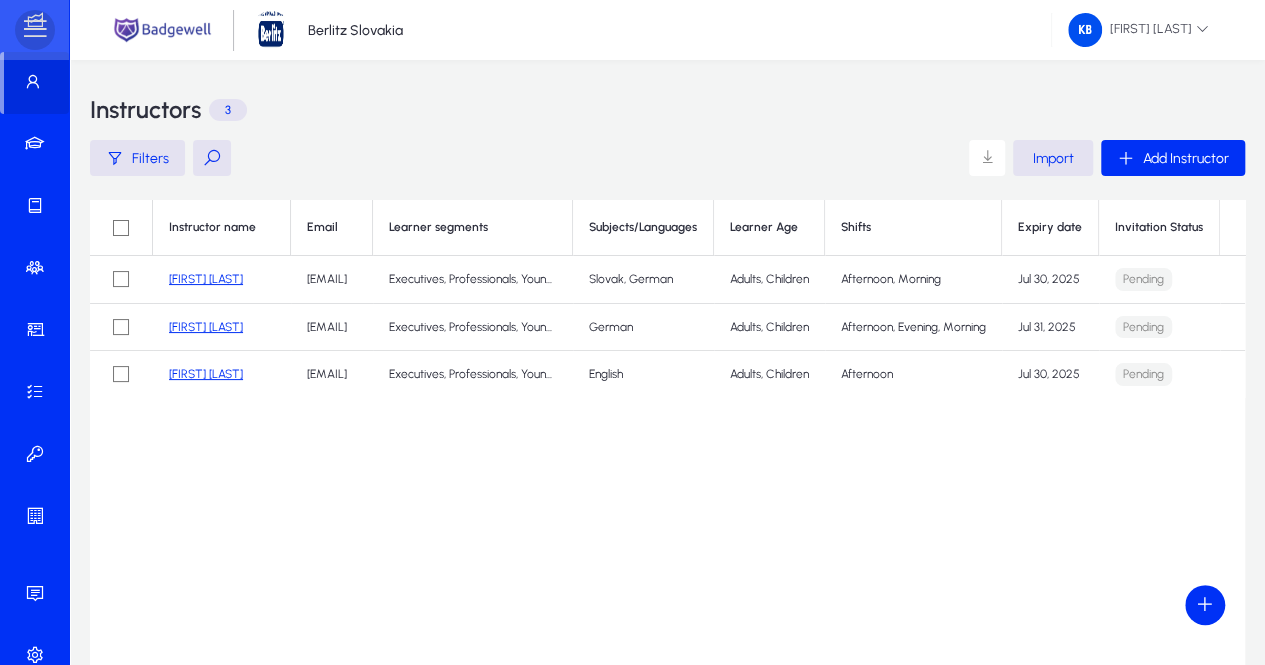 click 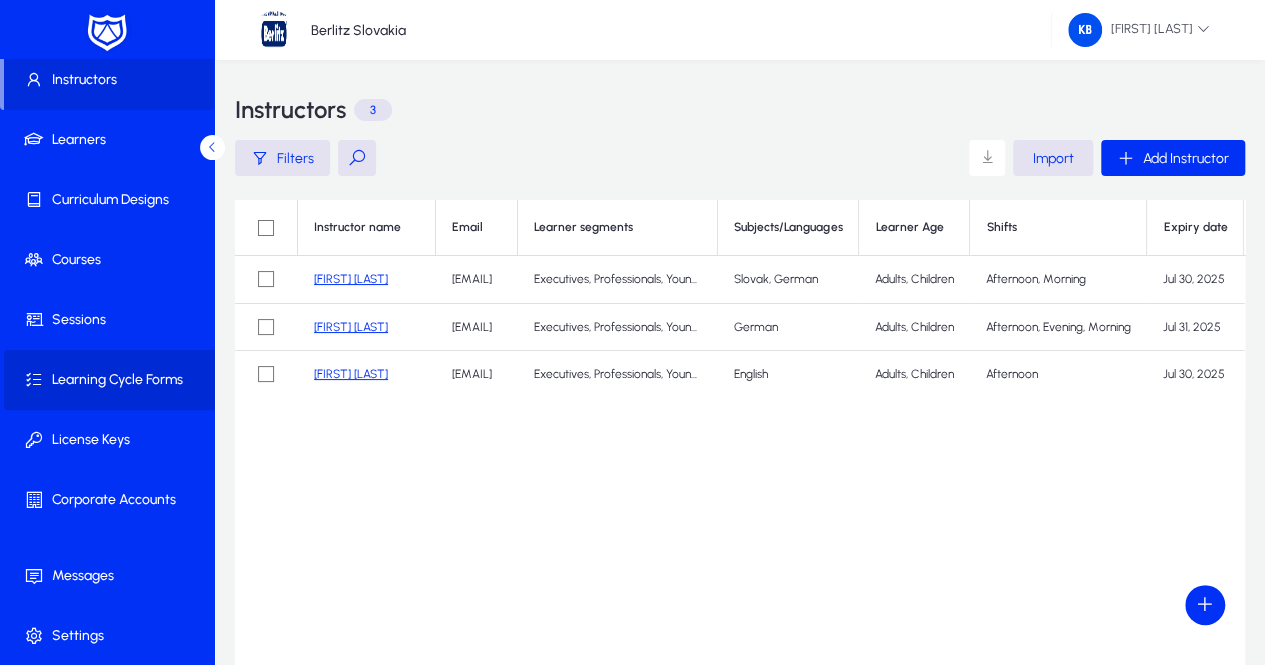click on "Learning Cycle Forms" 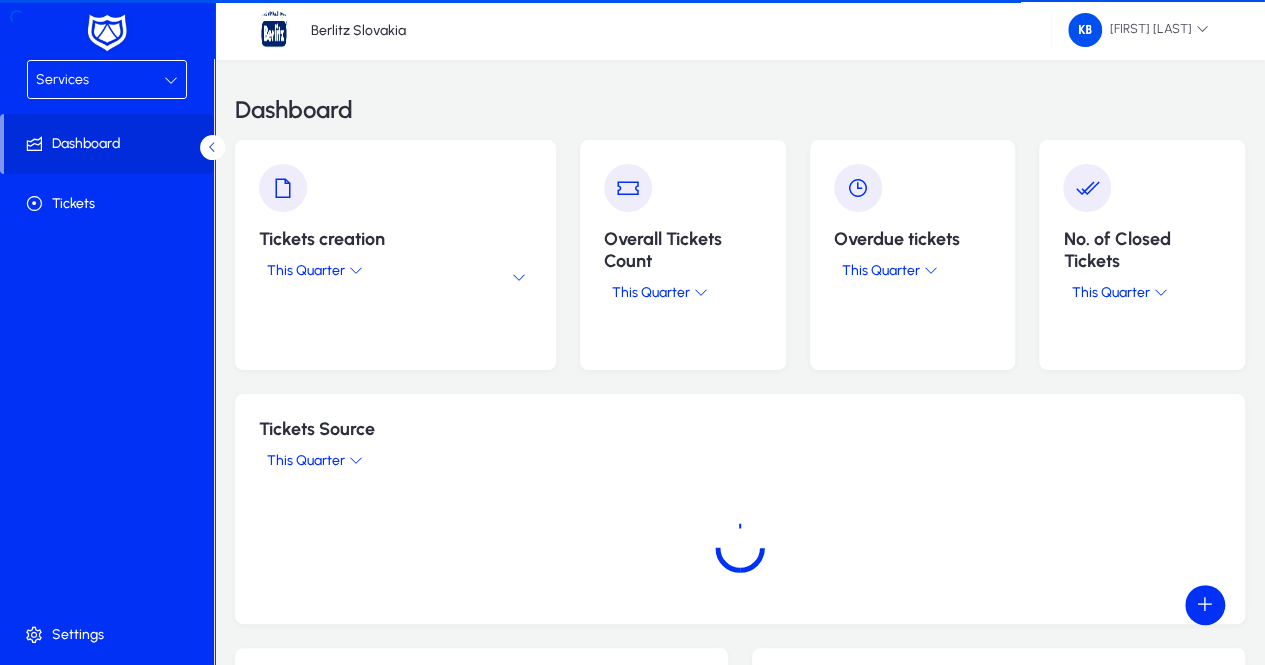 scroll, scrollTop: 0, scrollLeft: 0, axis: both 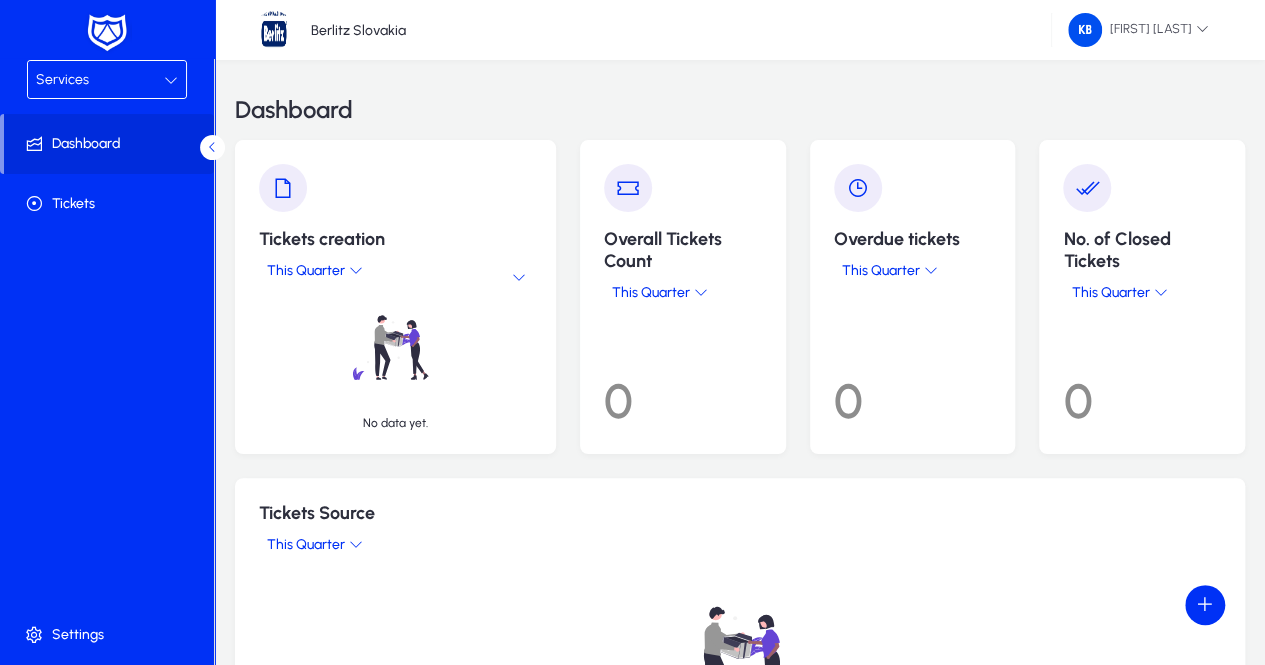 click at bounding box center (171, 80) 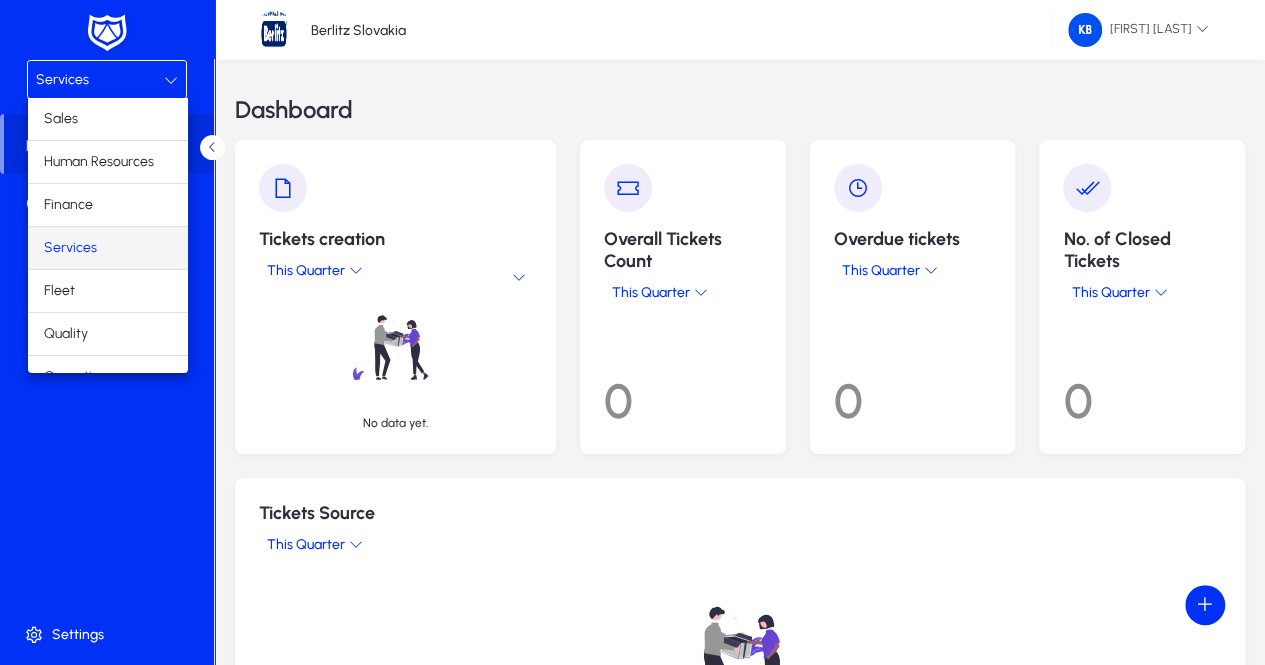 scroll, scrollTop: 65, scrollLeft: 0, axis: vertical 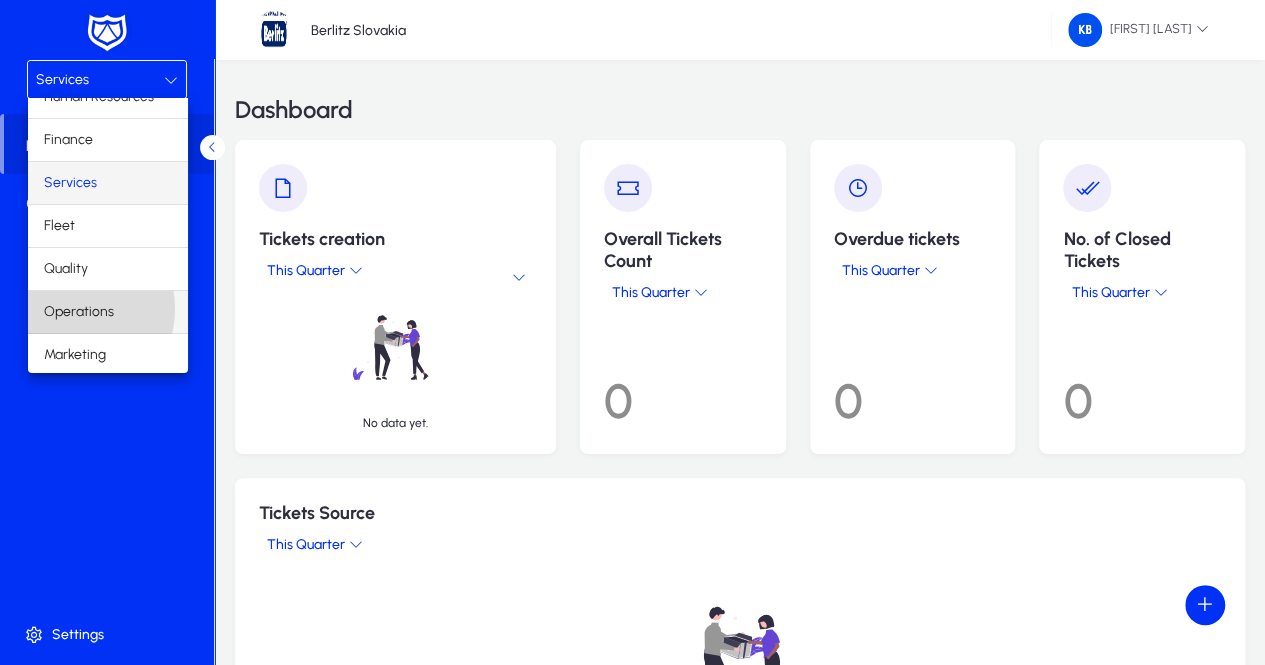 click on "Operations" at bounding box center (79, 312) 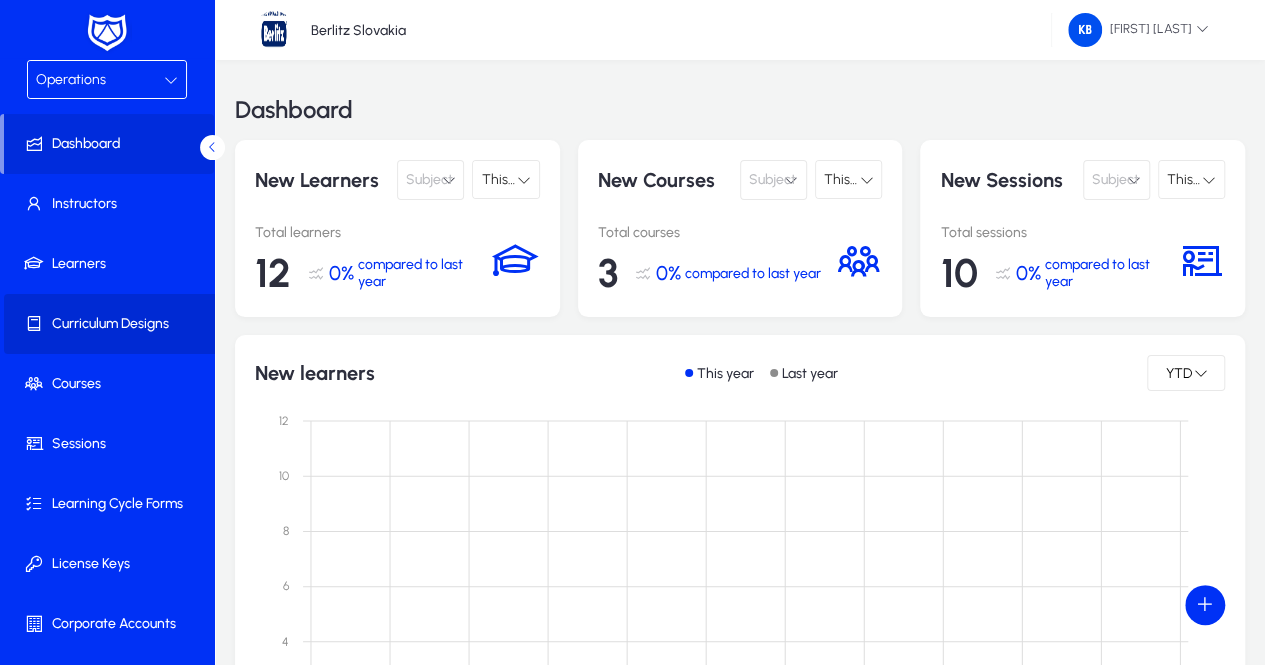 click on "Curriculum Designs" 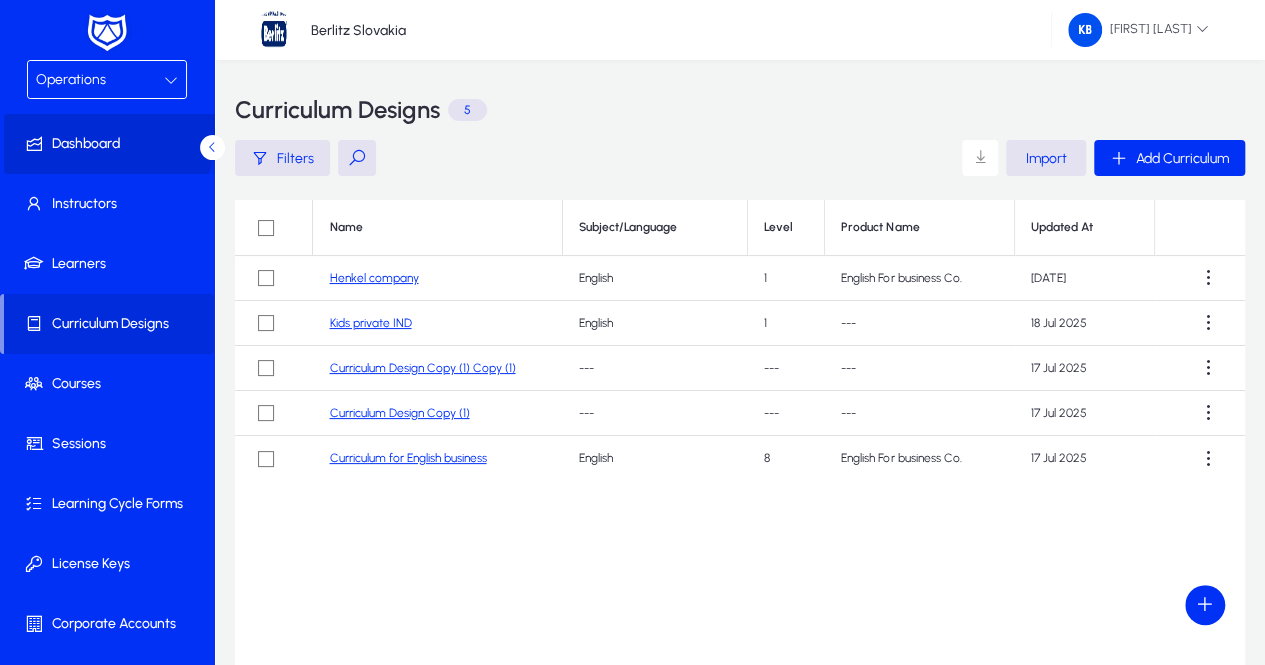 click 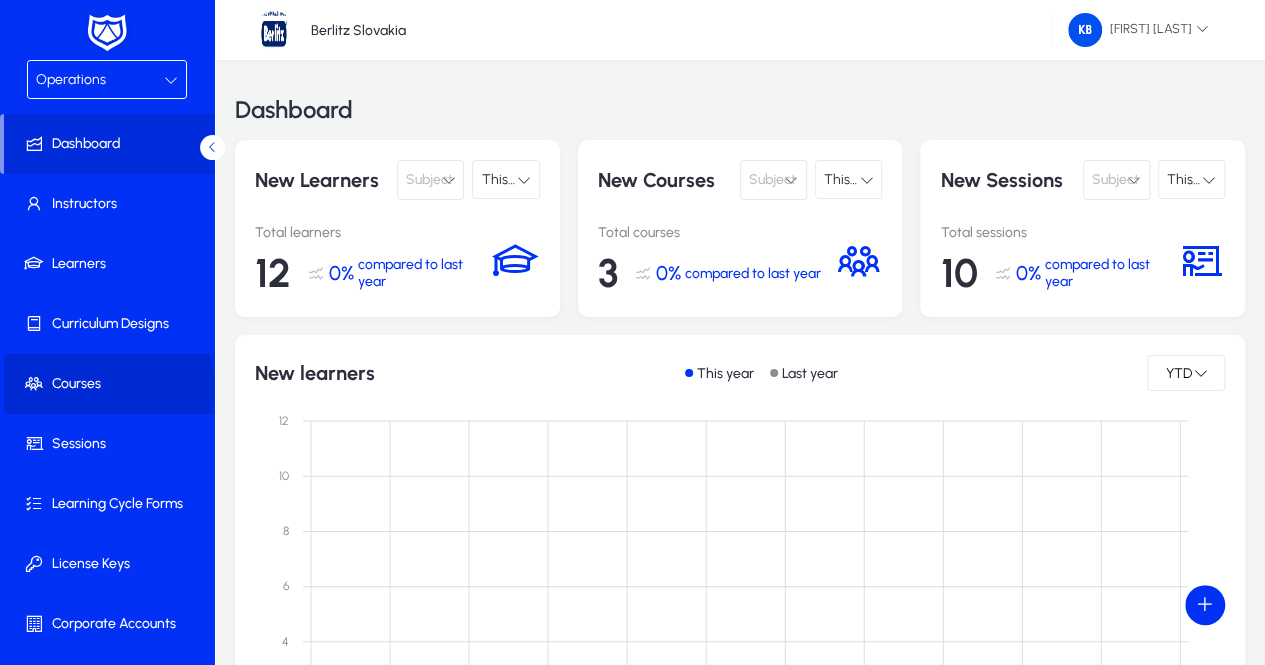 click on "Courses" 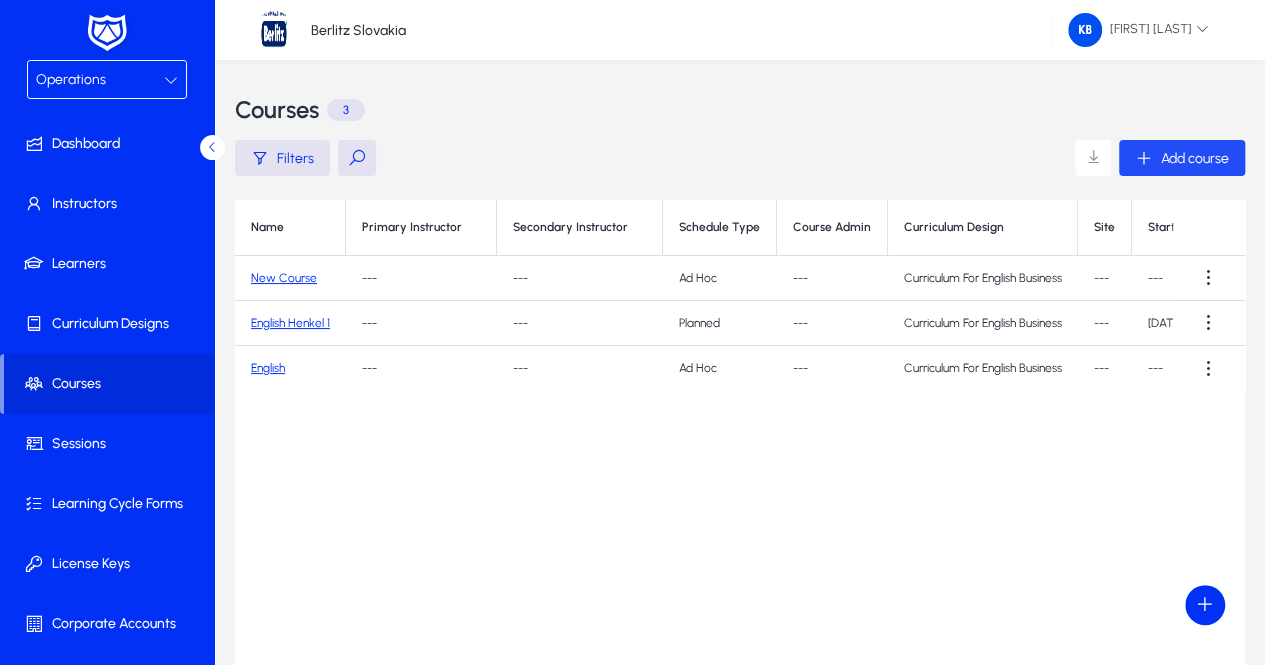 click on "Add course" 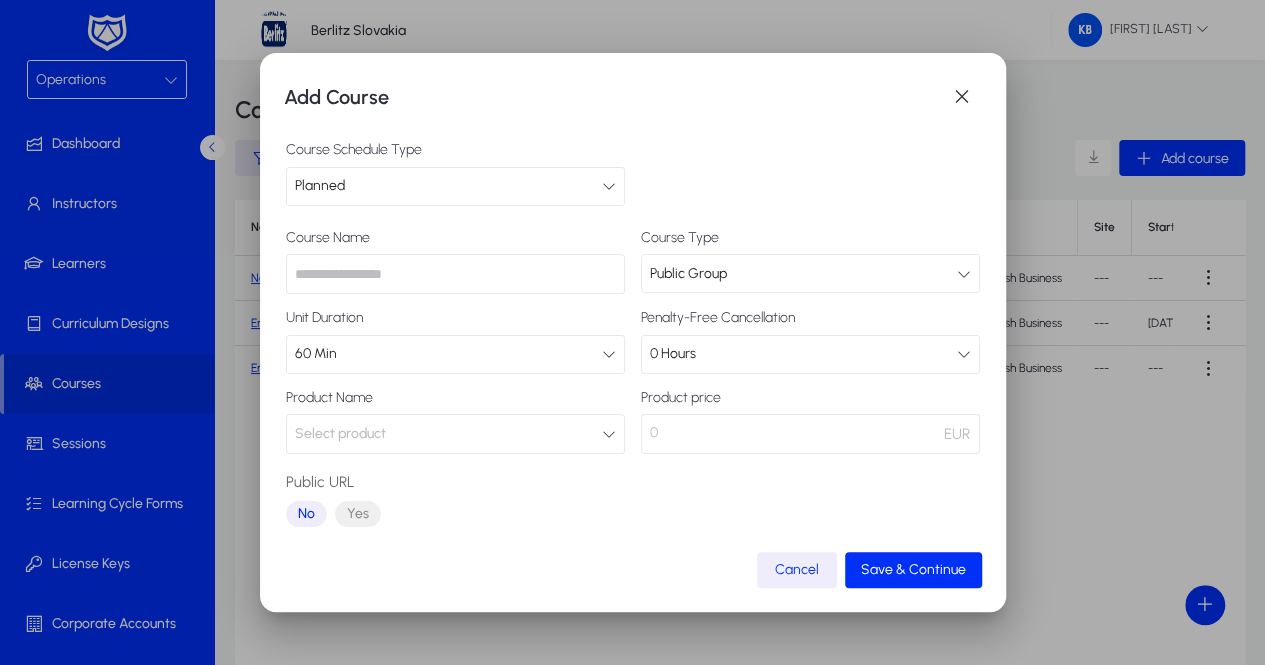 click at bounding box center (455, 274) 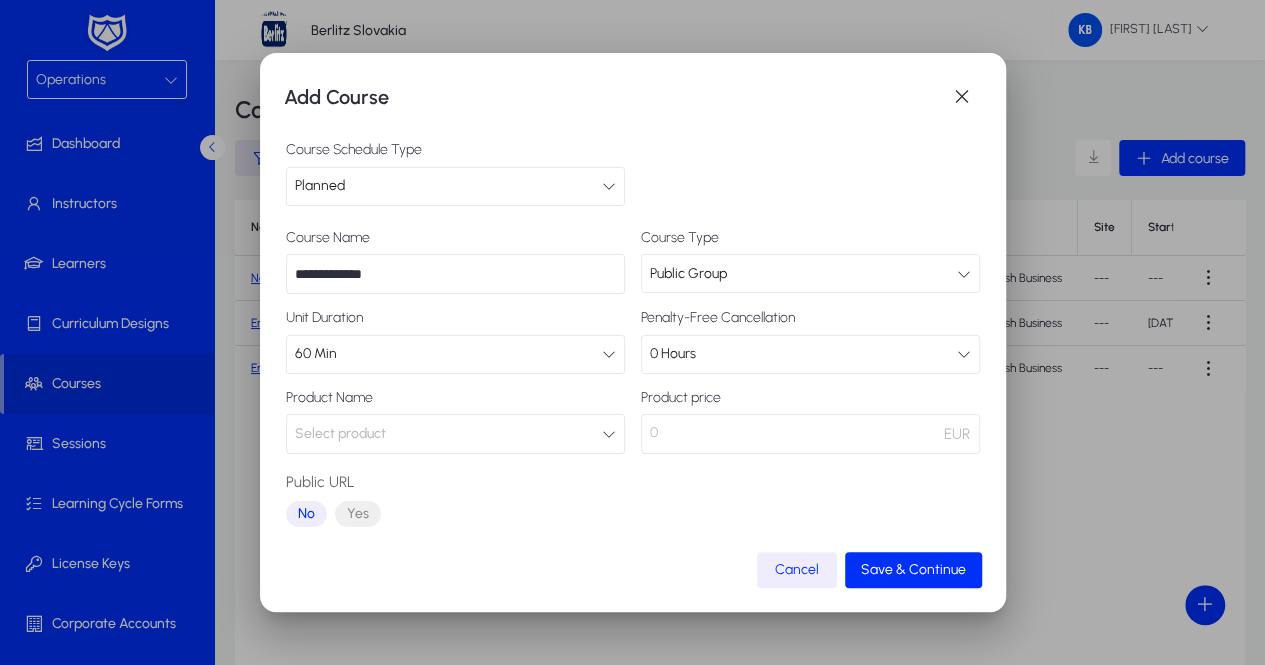 click at bounding box center [964, 274] 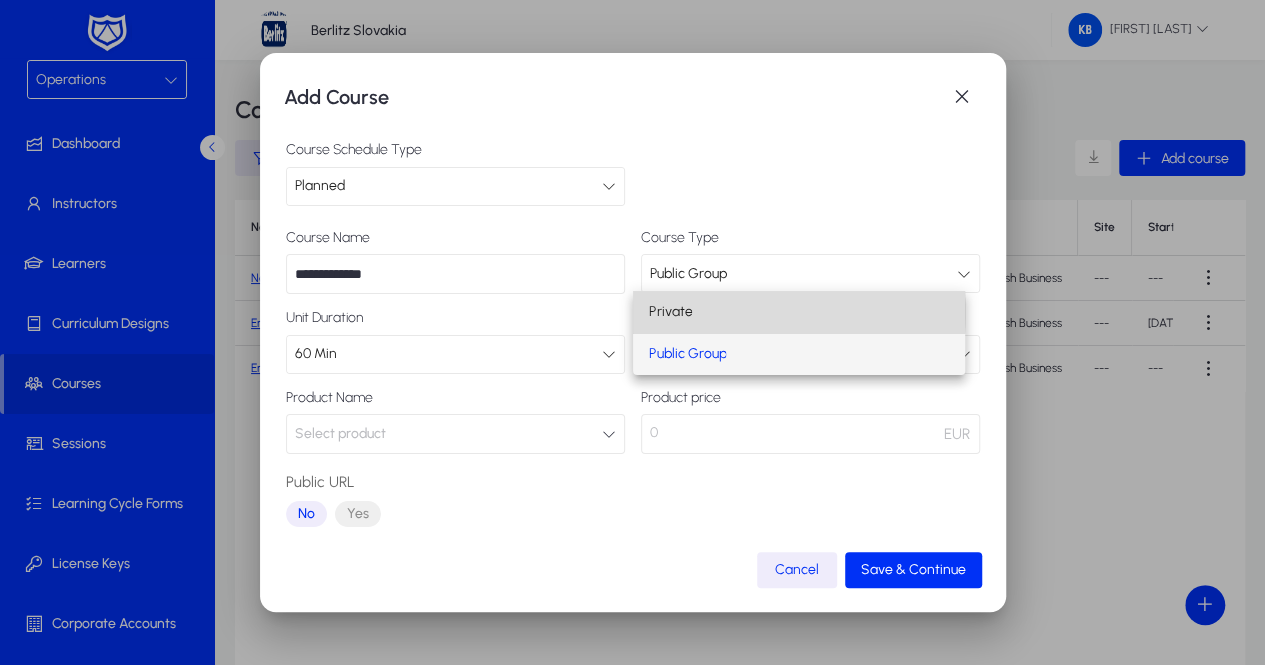 click on "Private" at bounding box center (670, 312) 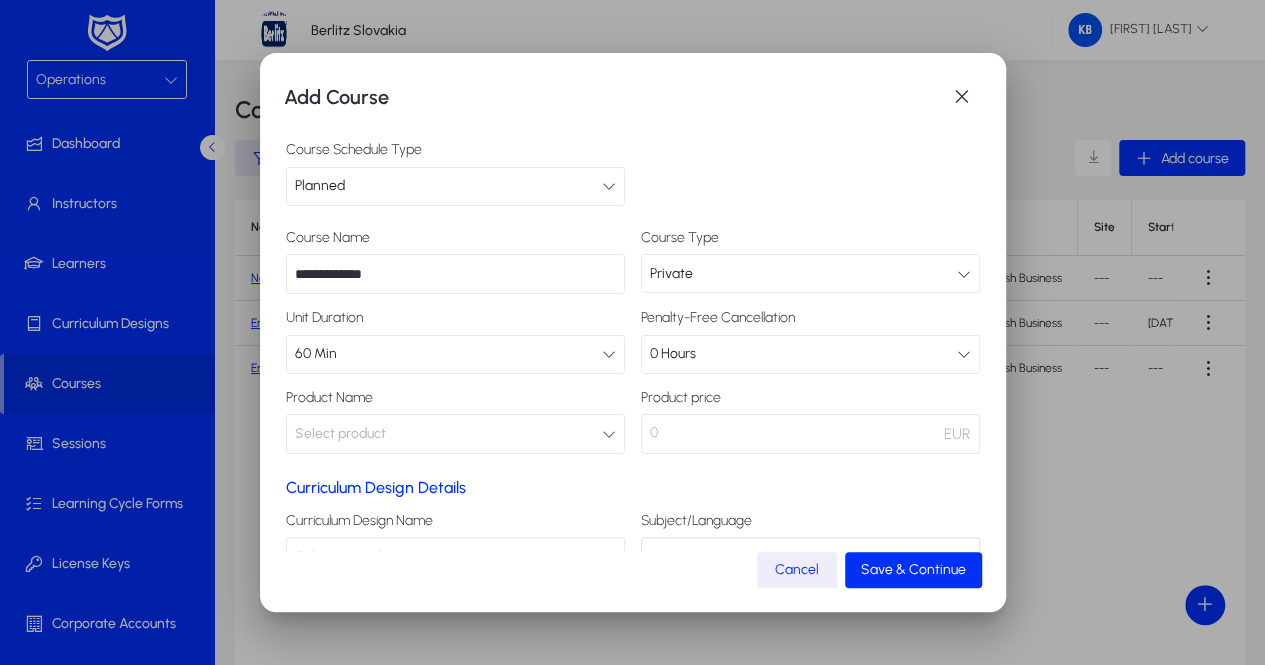 click on "**********" at bounding box center [455, 274] 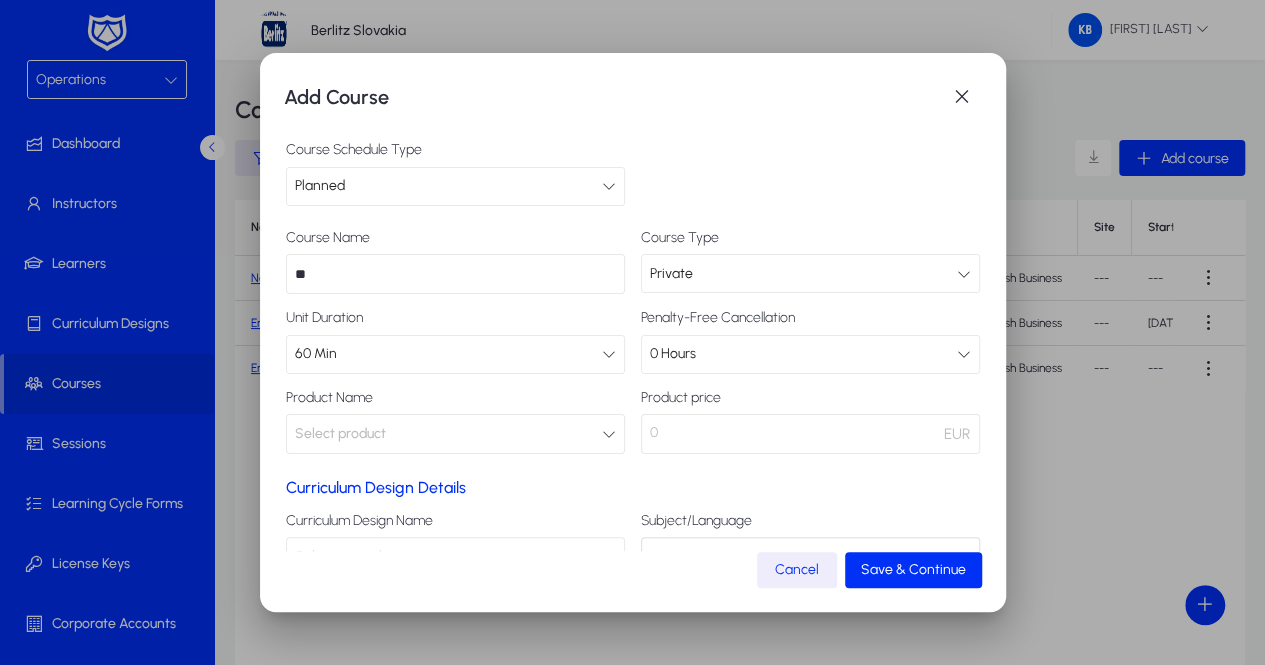 type on "*" 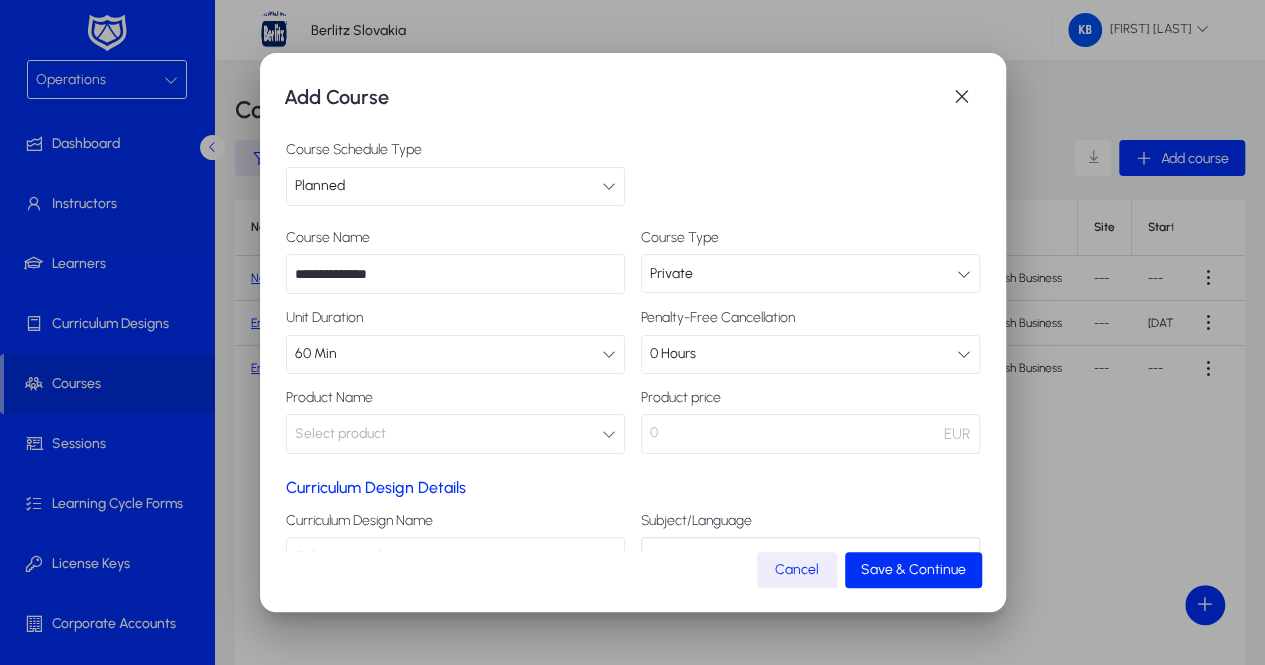 type on "**********" 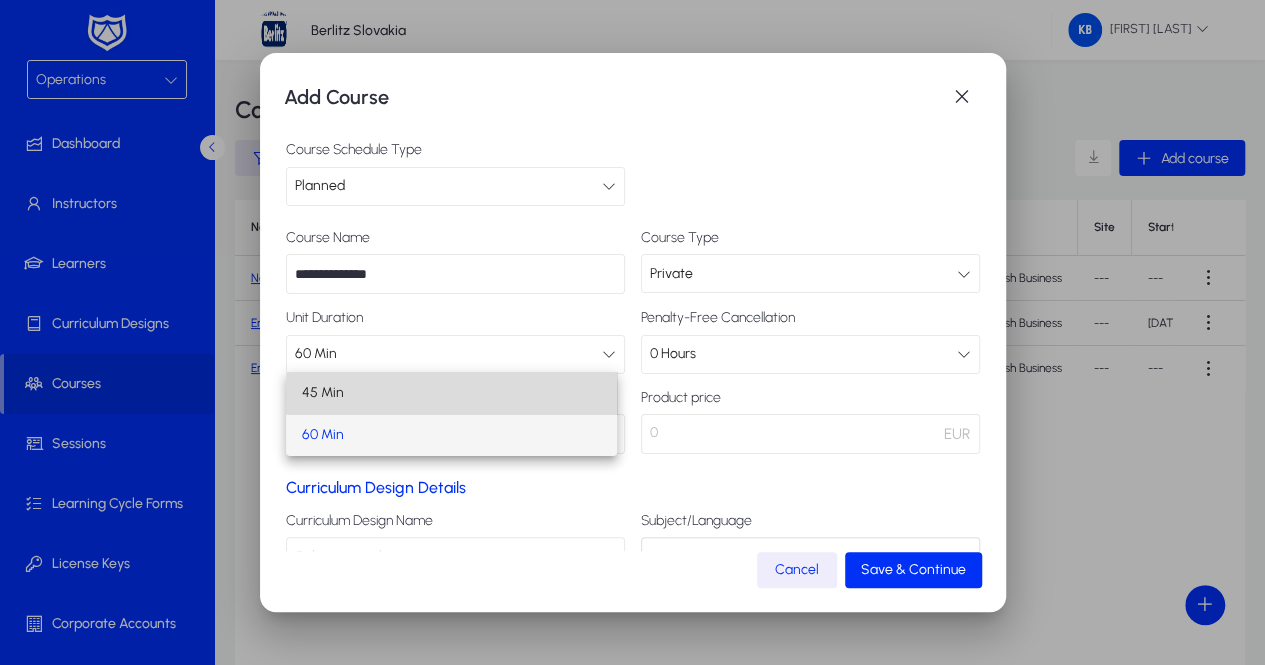 click on "45 Min" at bounding box center [451, 393] 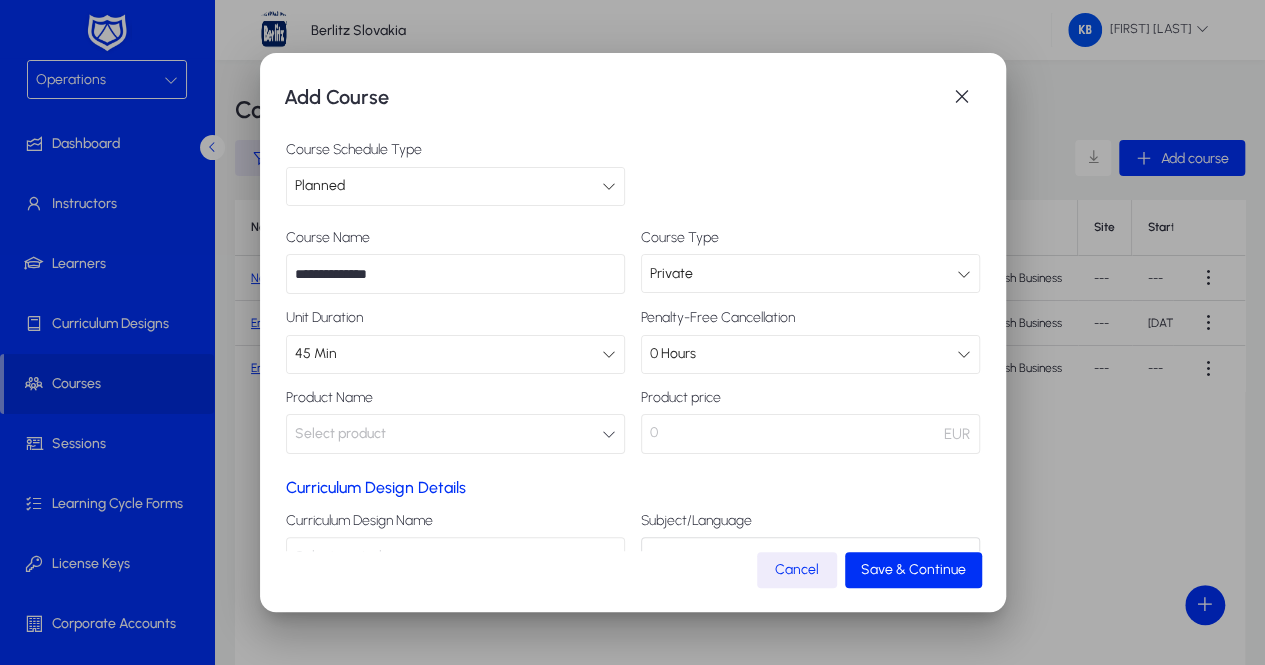 click at bounding box center [609, 434] 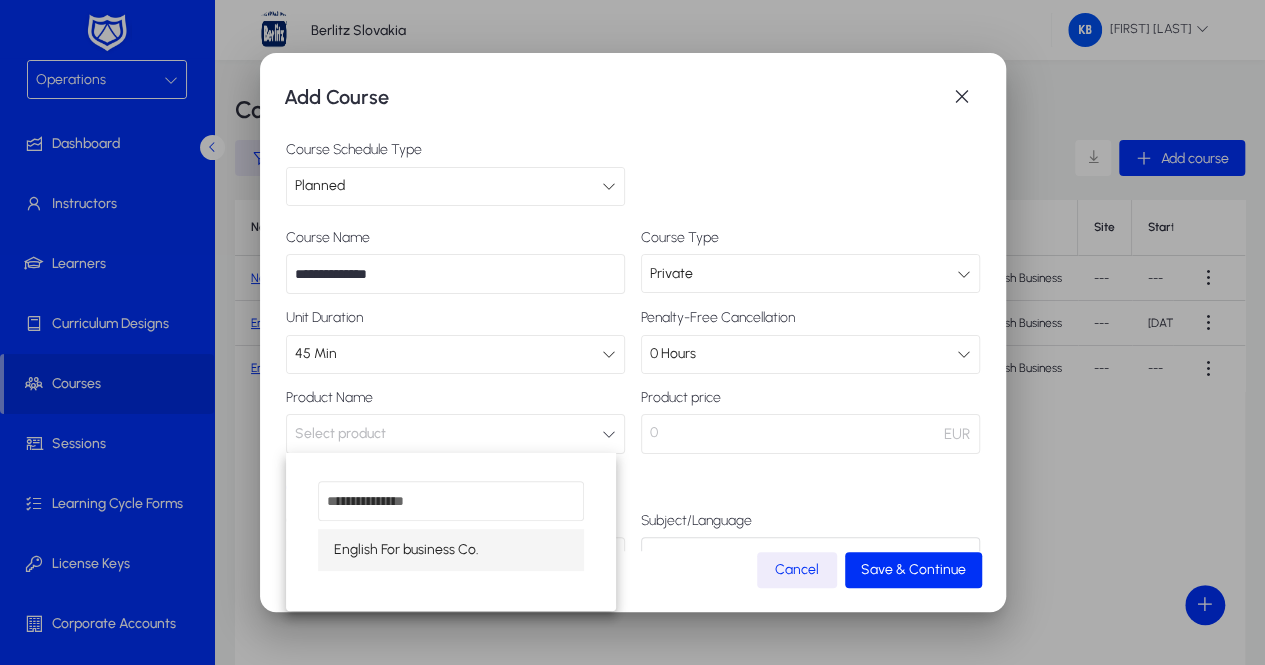 click at bounding box center (632, 332) 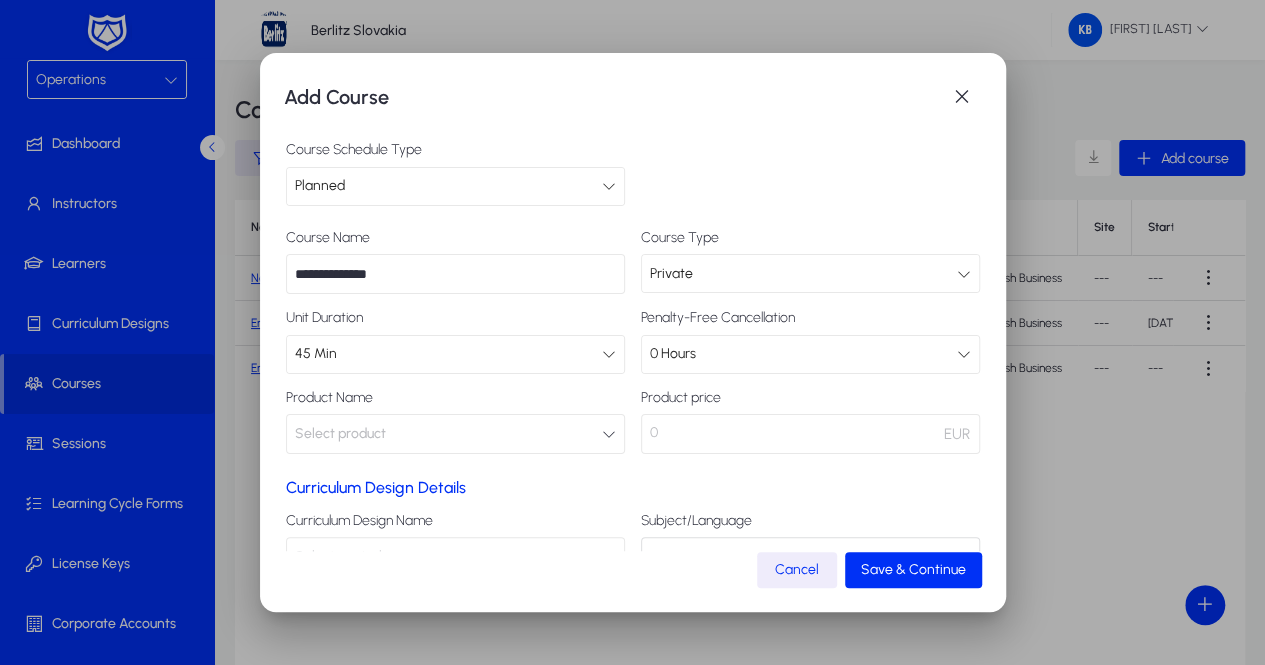 click on "0" at bounding box center (810, 434) 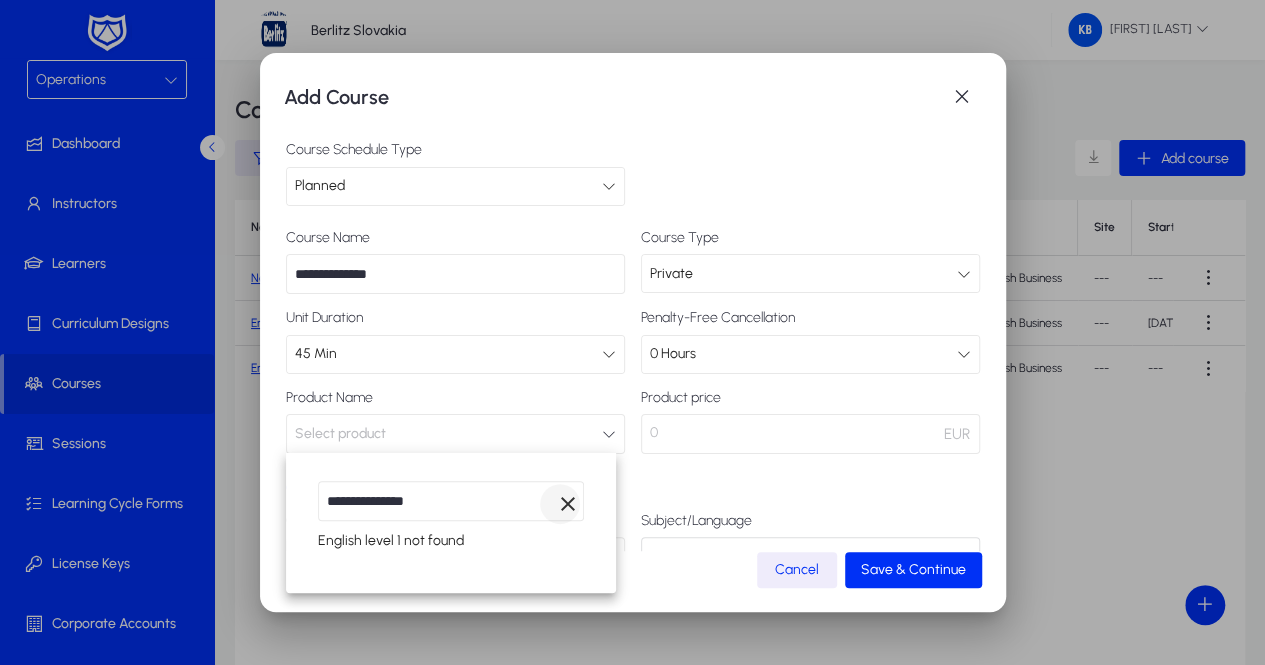 type on "**********" 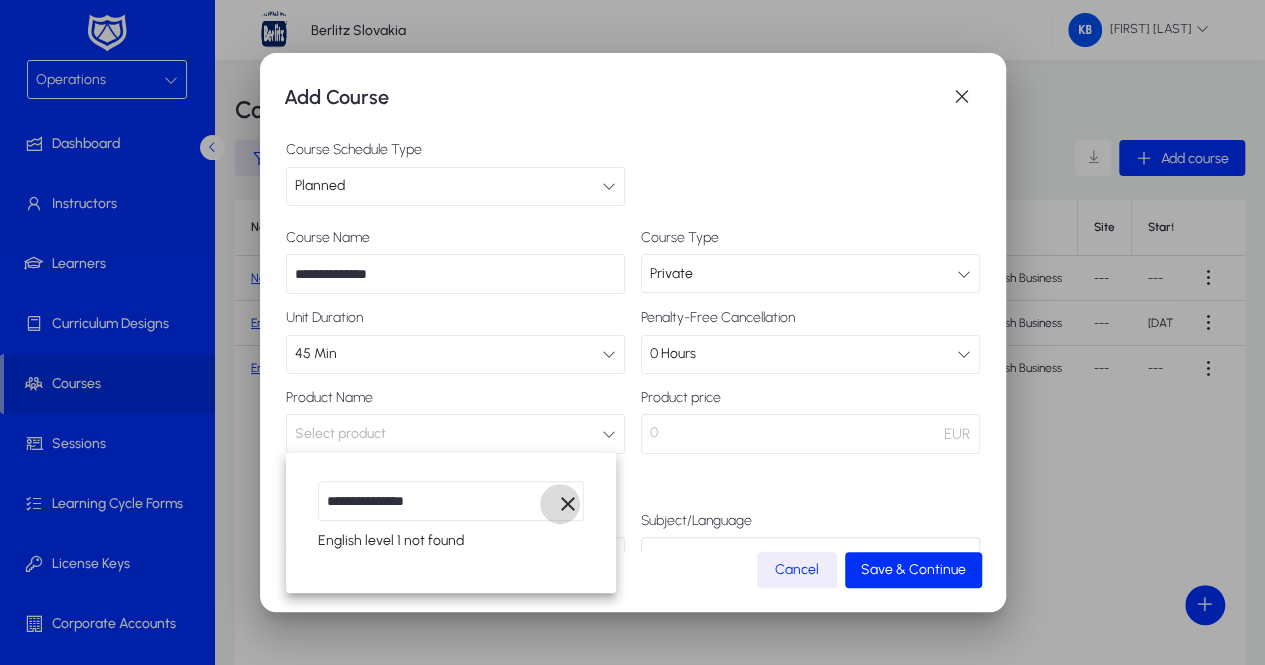 click at bounding box center (560, 504) 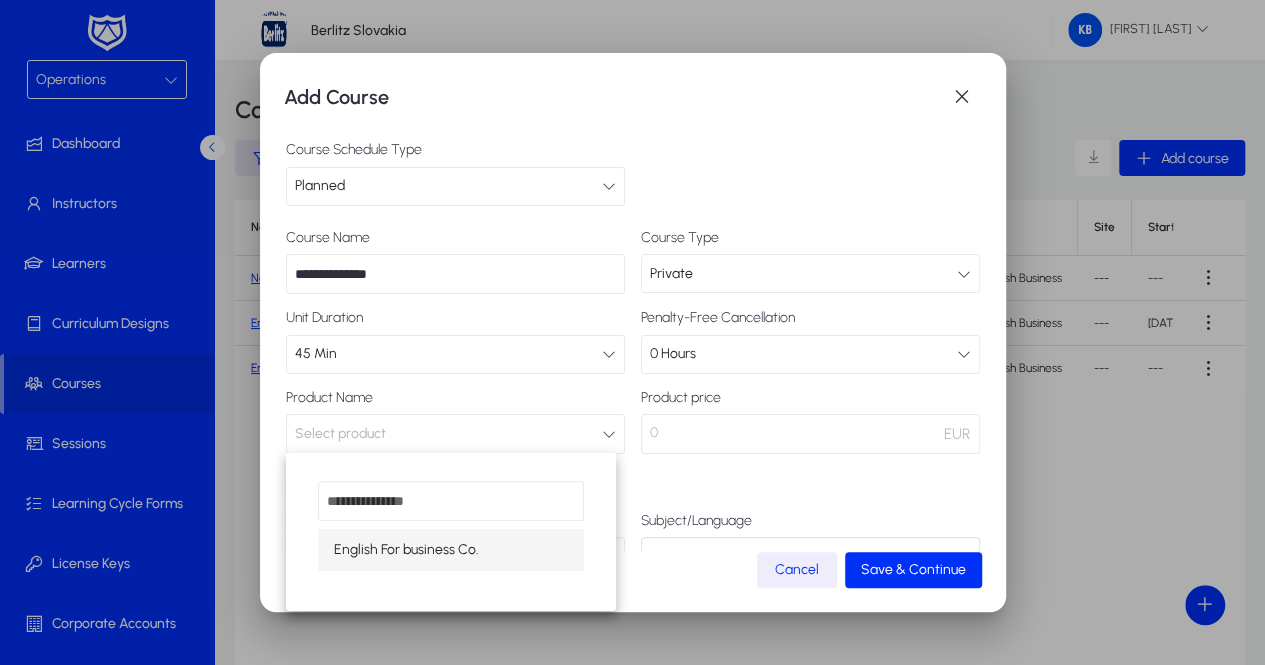 click at bounding box center [632, 332] 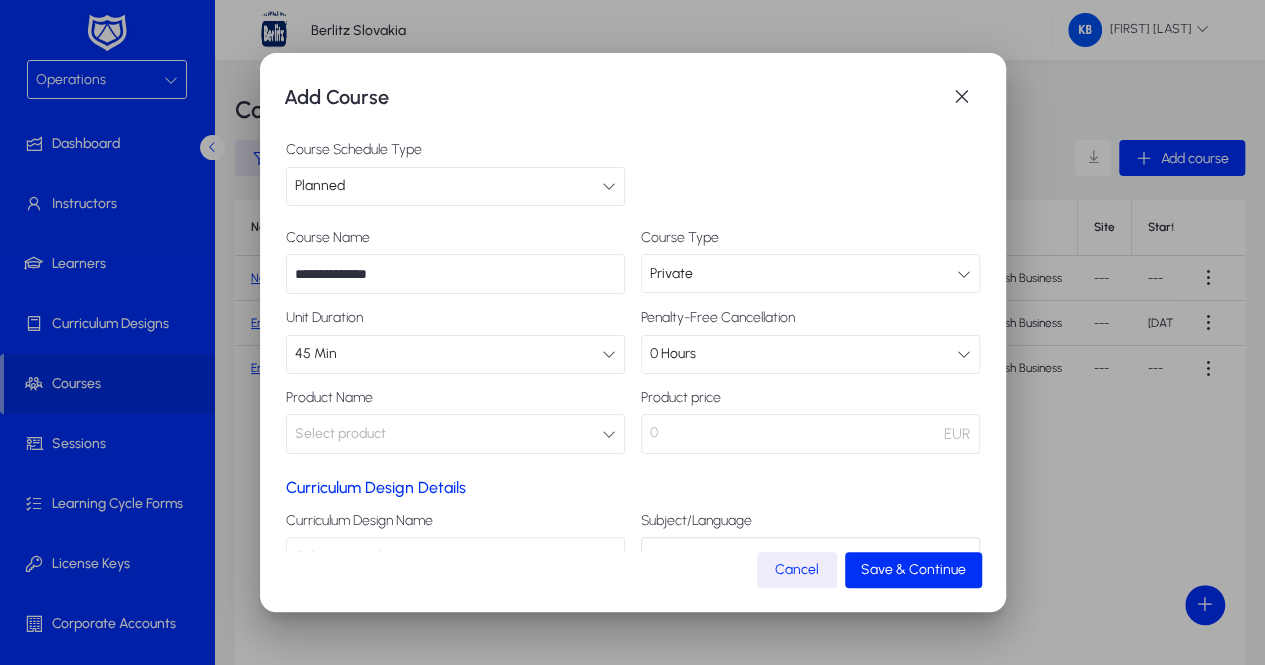 click on "0" at bounding box center [810, 434] 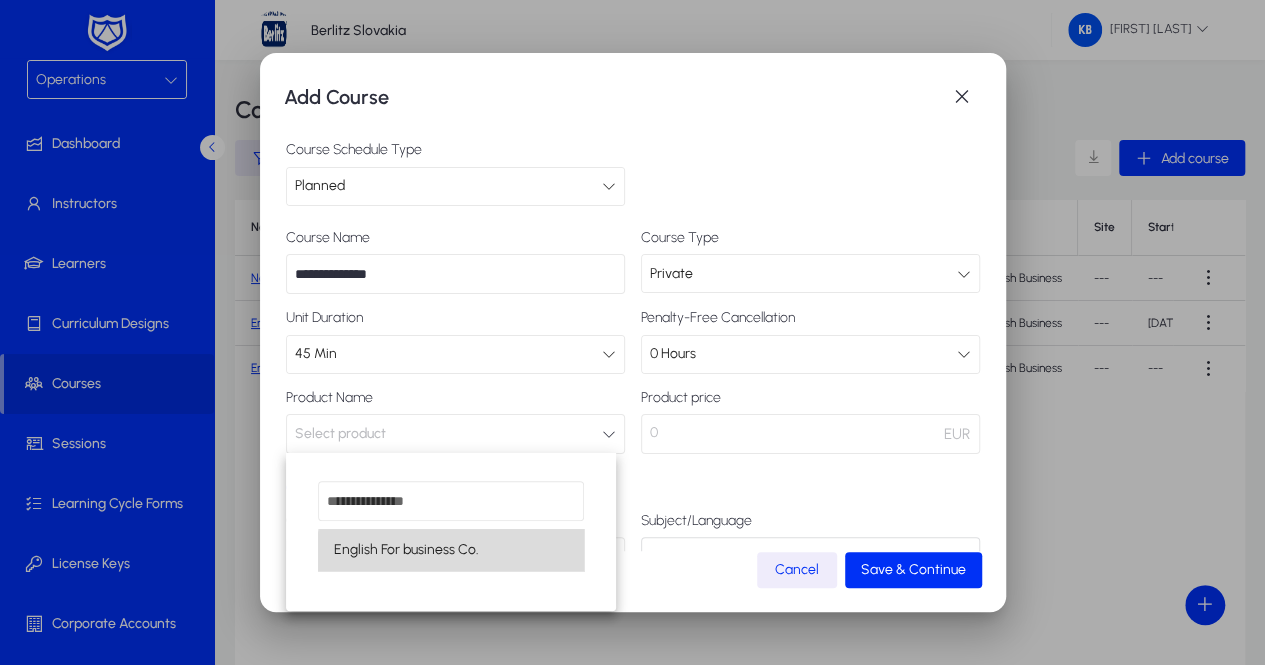 click on "English For business Co." at bounding box center [451, 550] 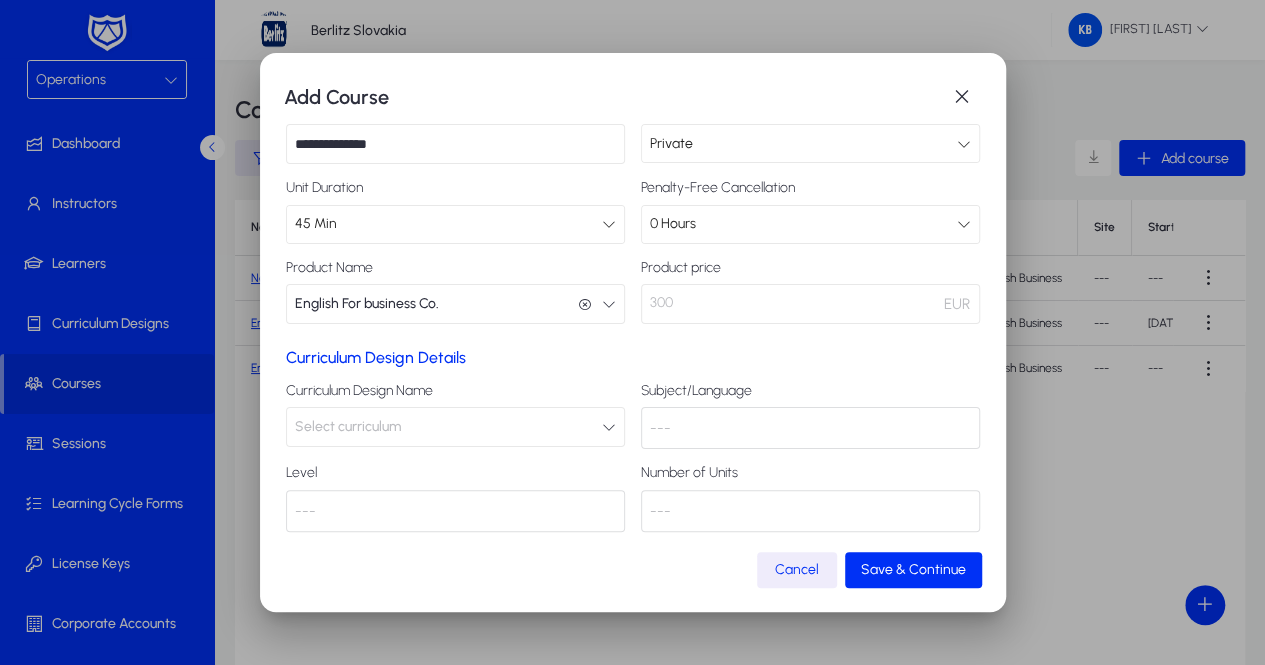 scroll, scrollTop: 137, scrollLeft: 0, axis: vertical 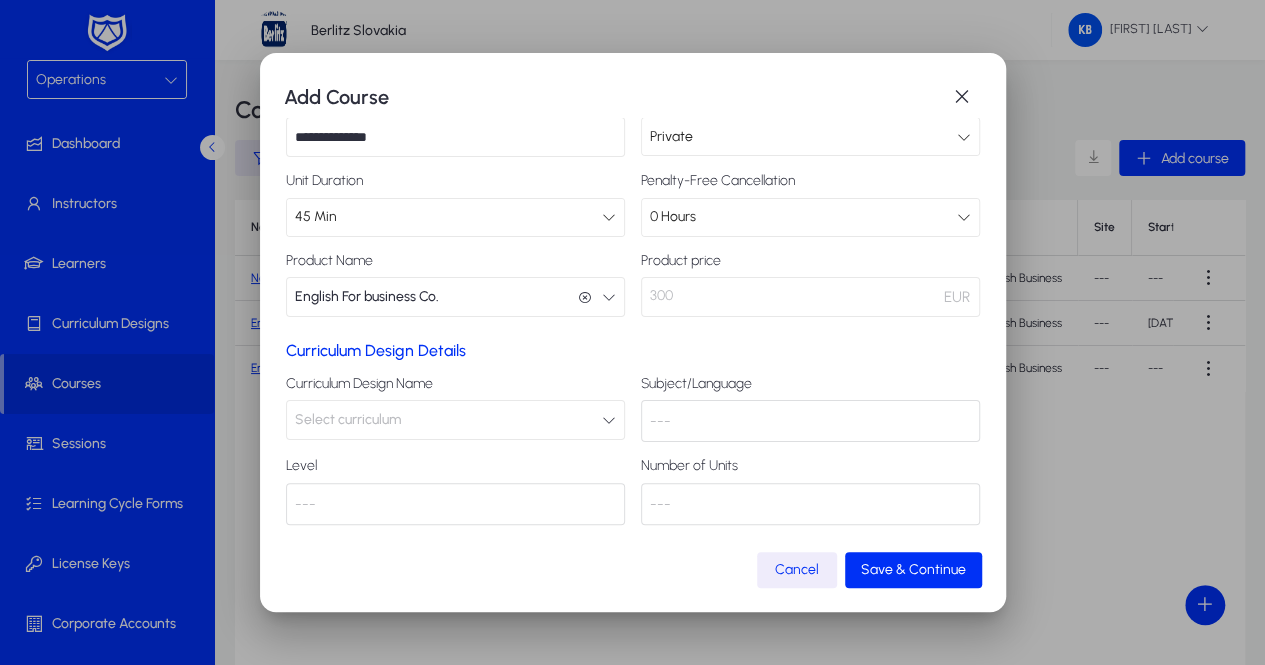 click on "300" at bounding box center (810, 297) 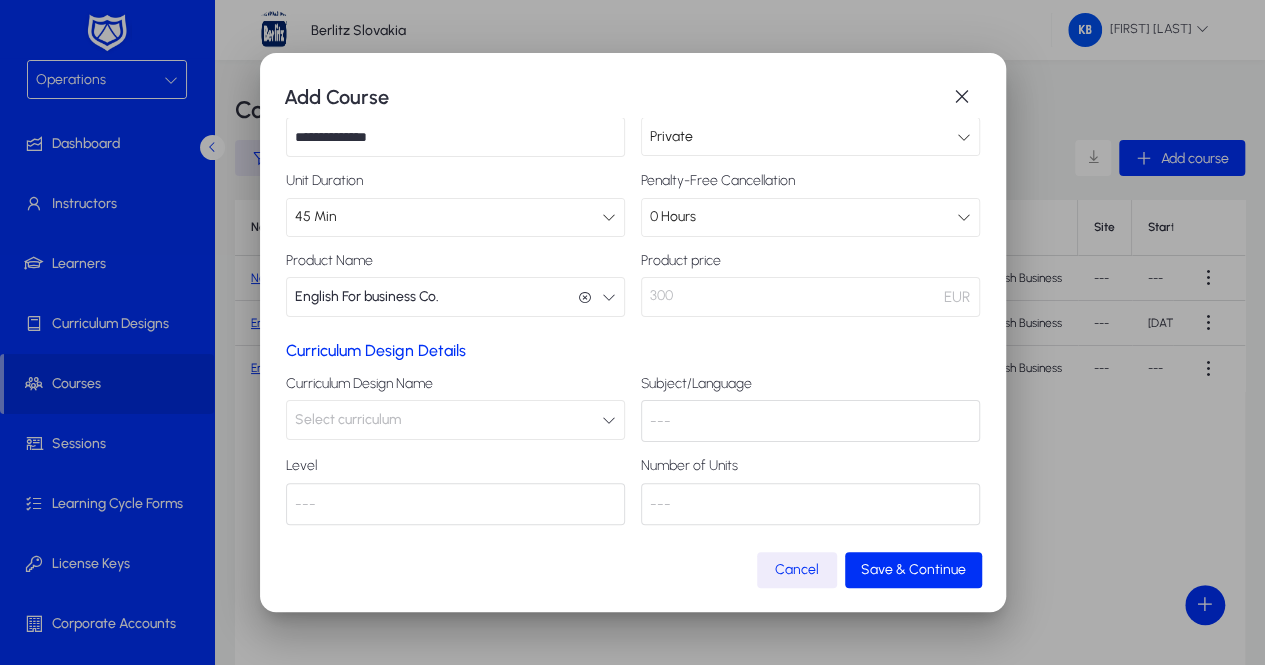click at bounding box center [585, 298] 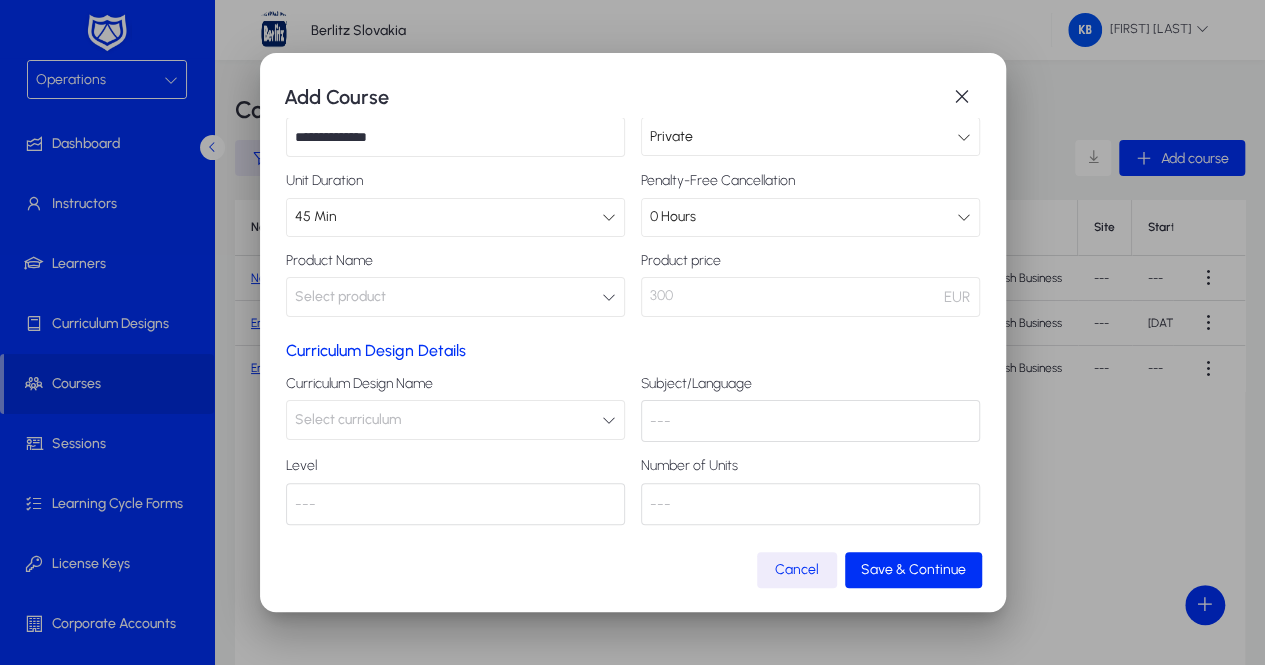 click on "Select product" at bounding box center (455, 297) 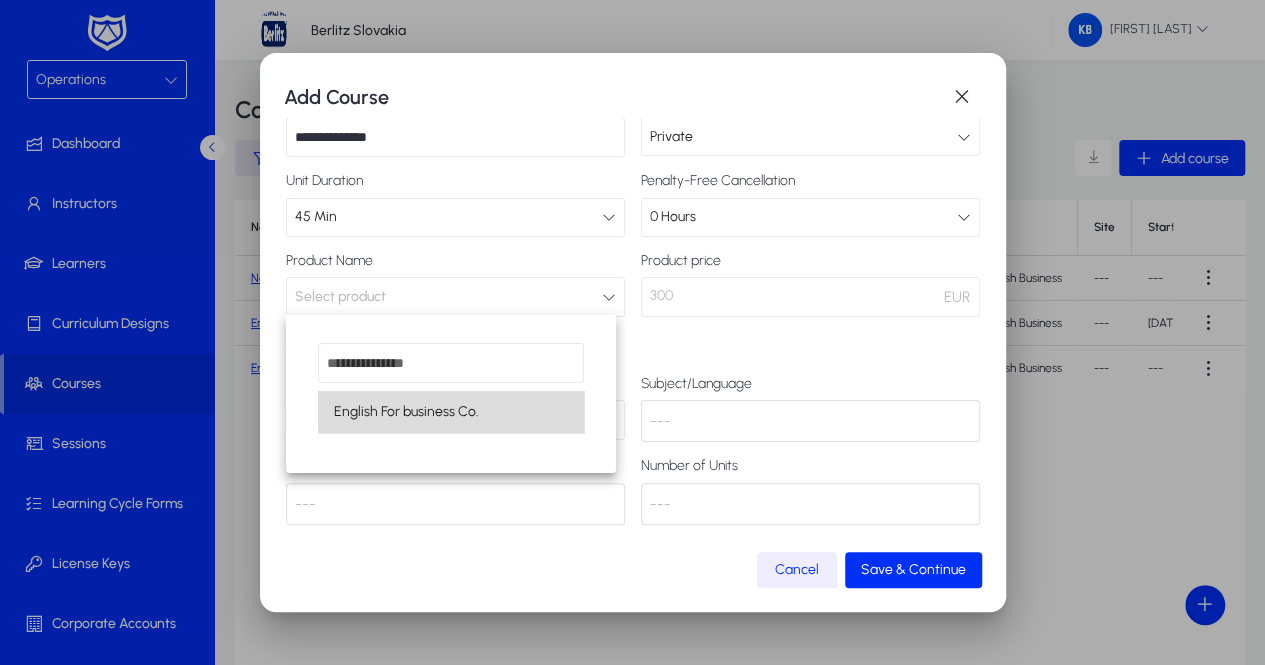 click on "English For business Co." at bounding box center [406, 412] 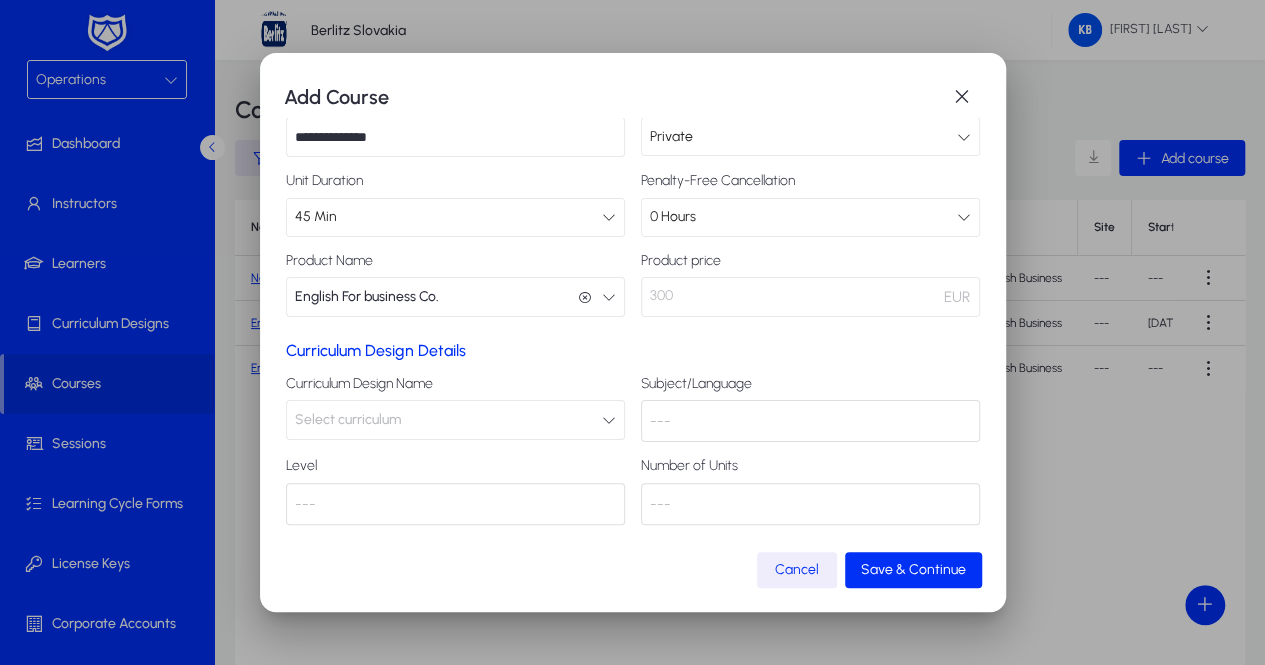 click on "300" at bounding box center [810, 297] 